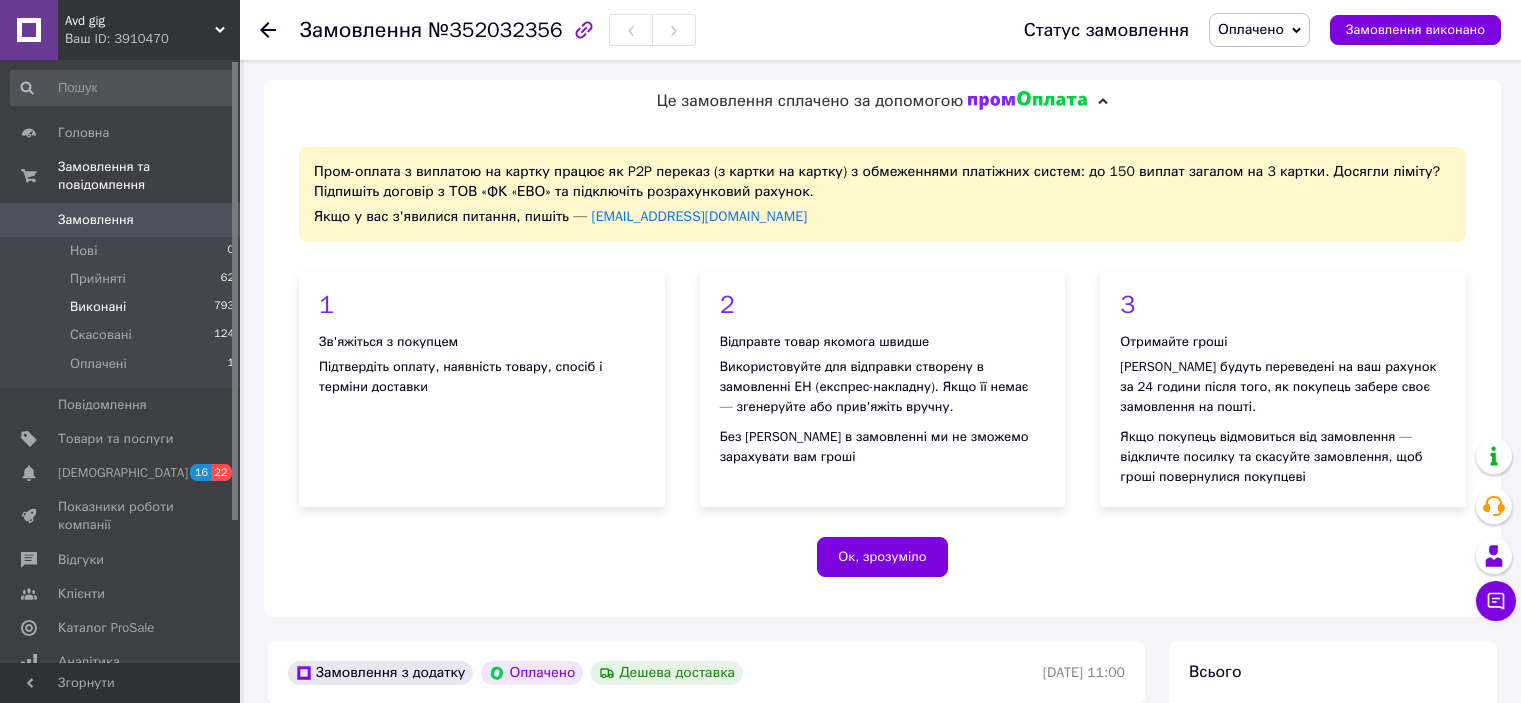 scroll, scrollTop: 1395, scrollLeft: 0, axis: vertical 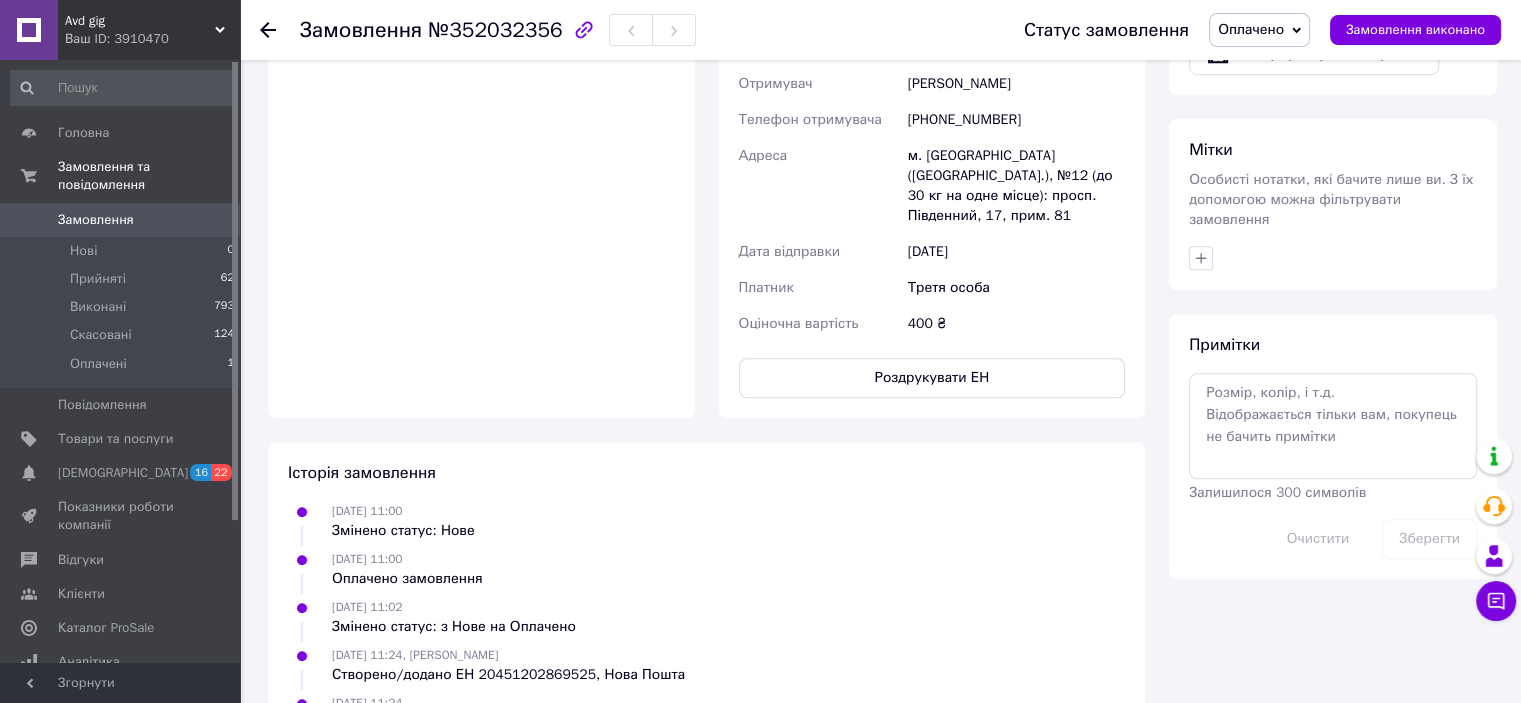 click on "Замовлення" at bounding box center (96, 220) 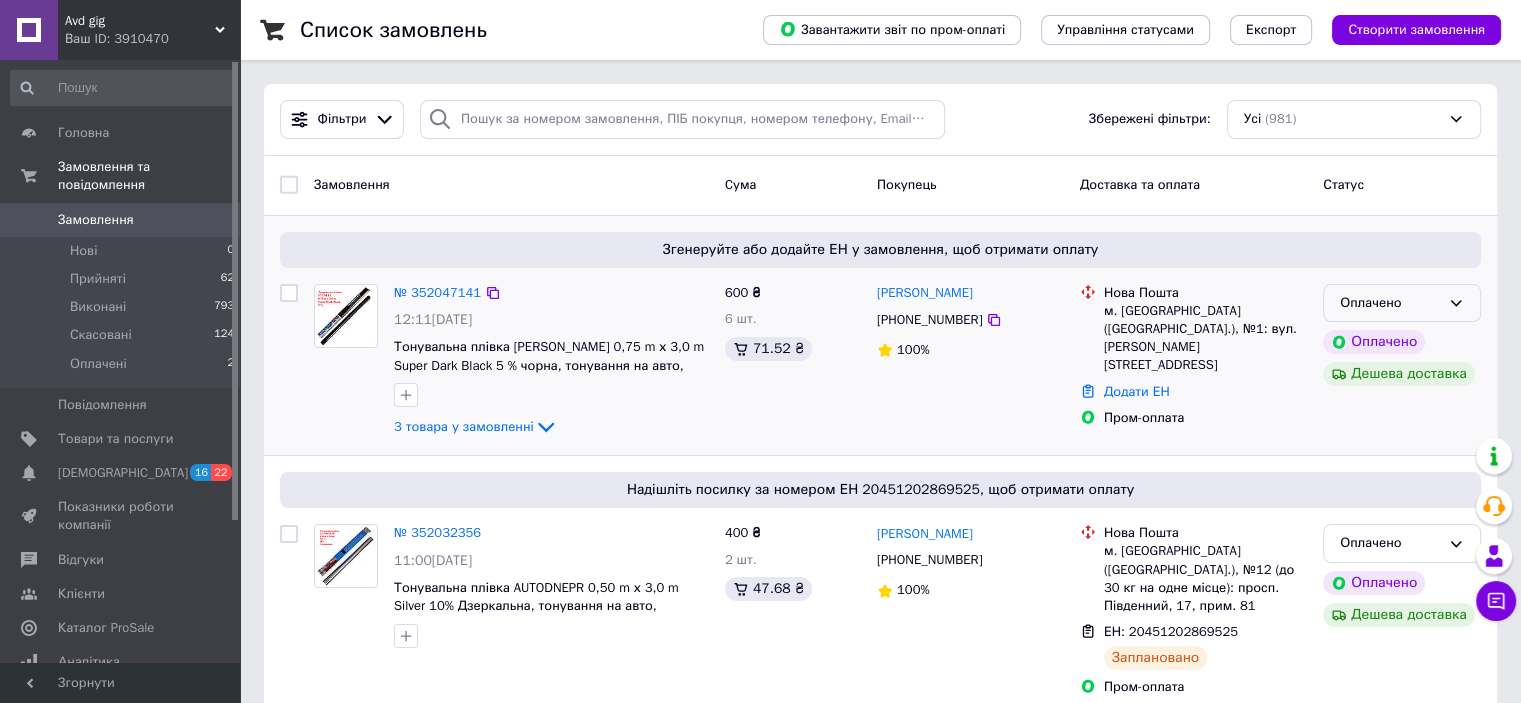 click 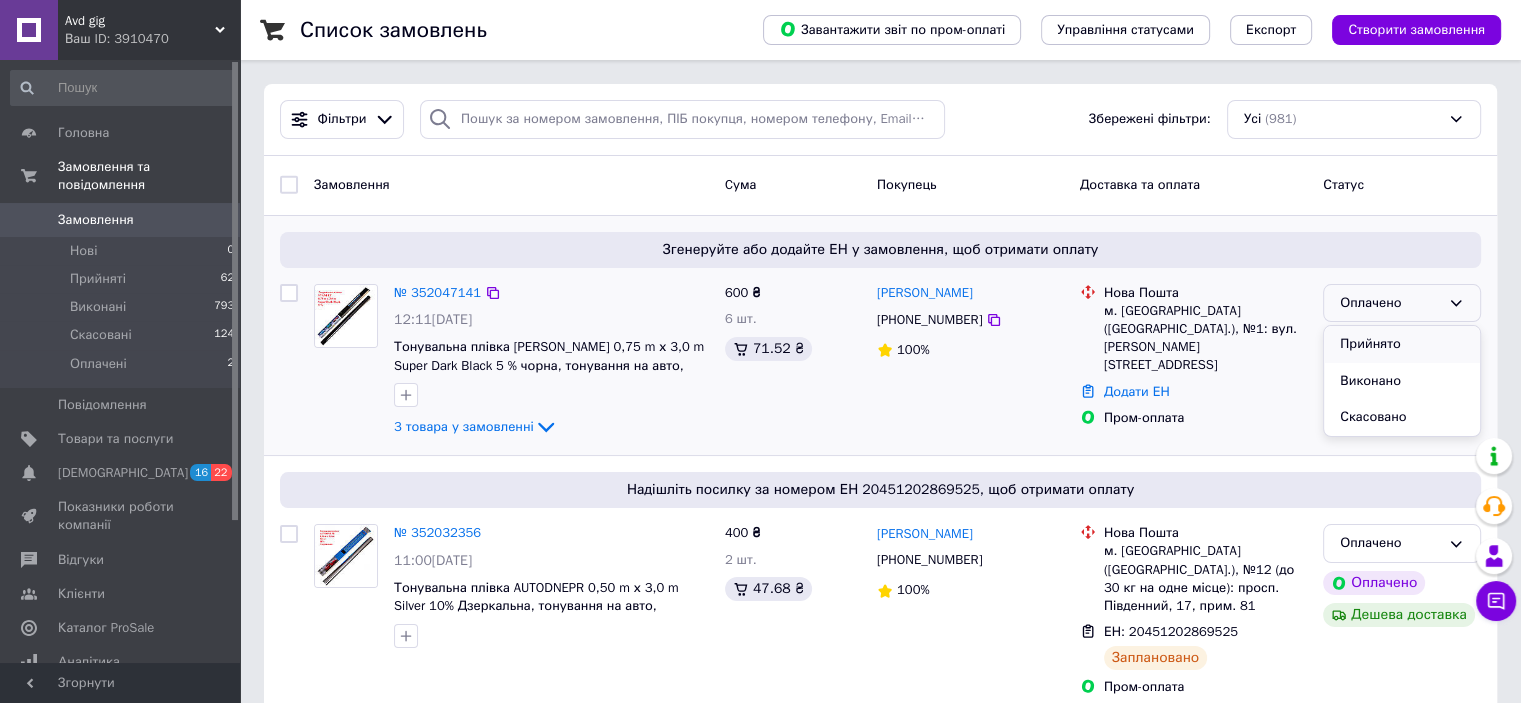 click on "Прийнято" at bounding box center (1402, 344) 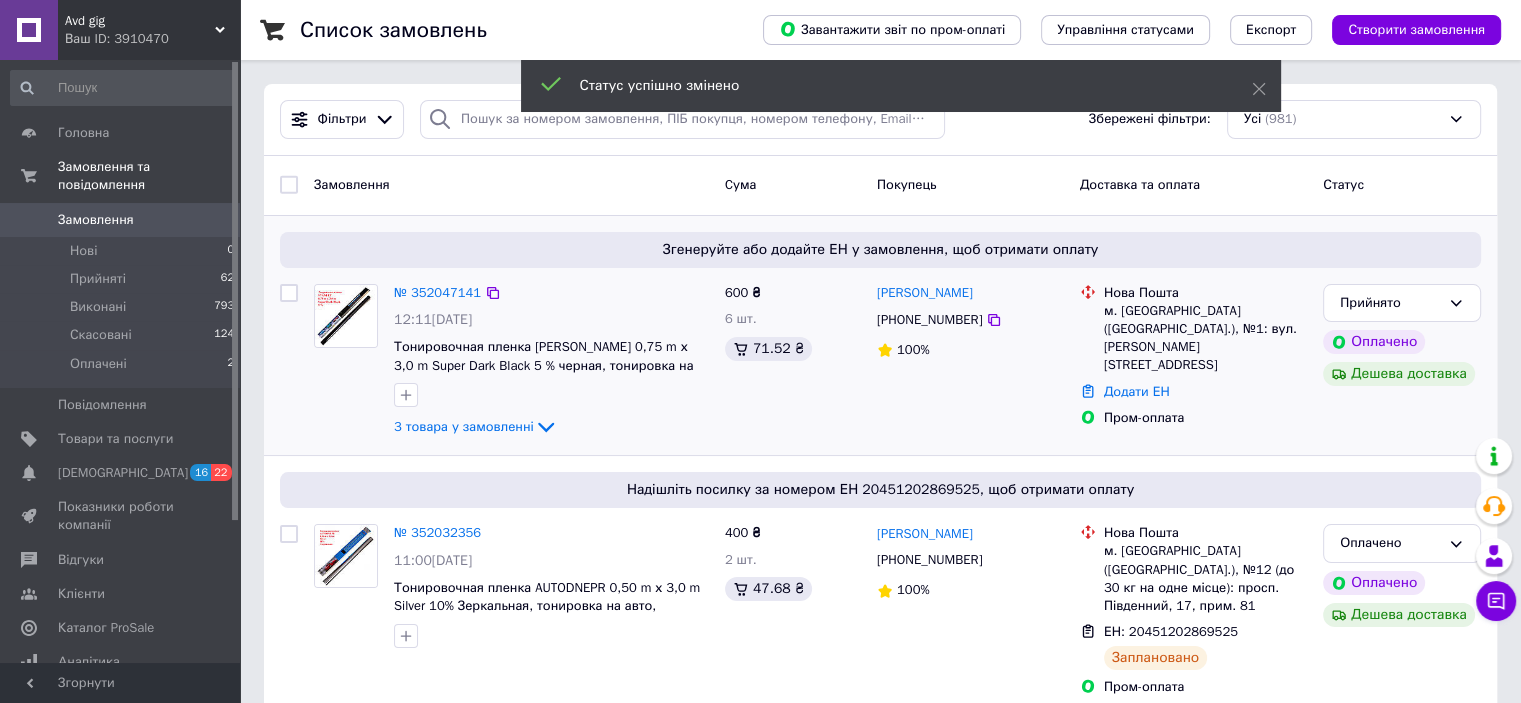 click on "№ 352047141" at bounding box center (437, 292) 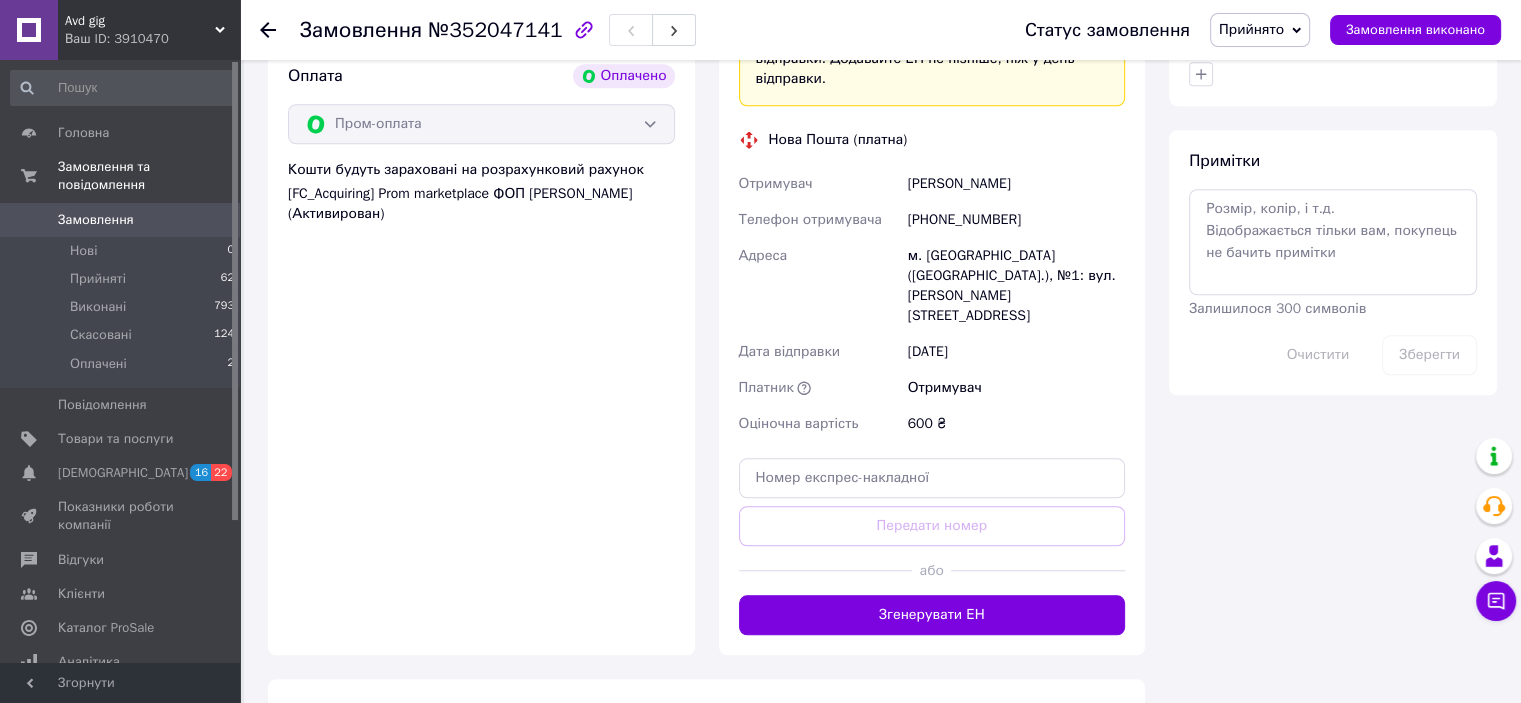 scroll, scrollTop: 1779, scrollLeft: 0, axis: vertical 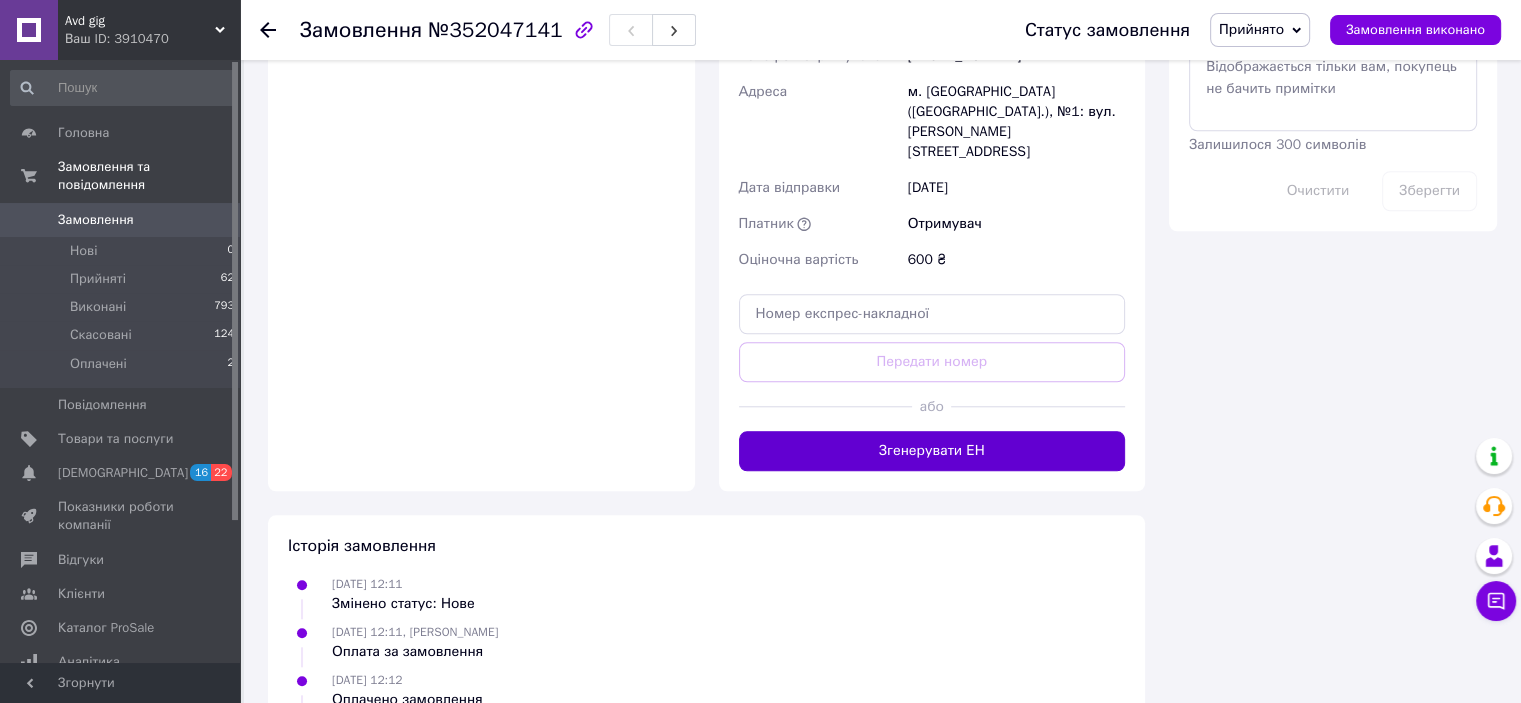 click on "Згенерувати ЕН" at bounding box center (932, 451) 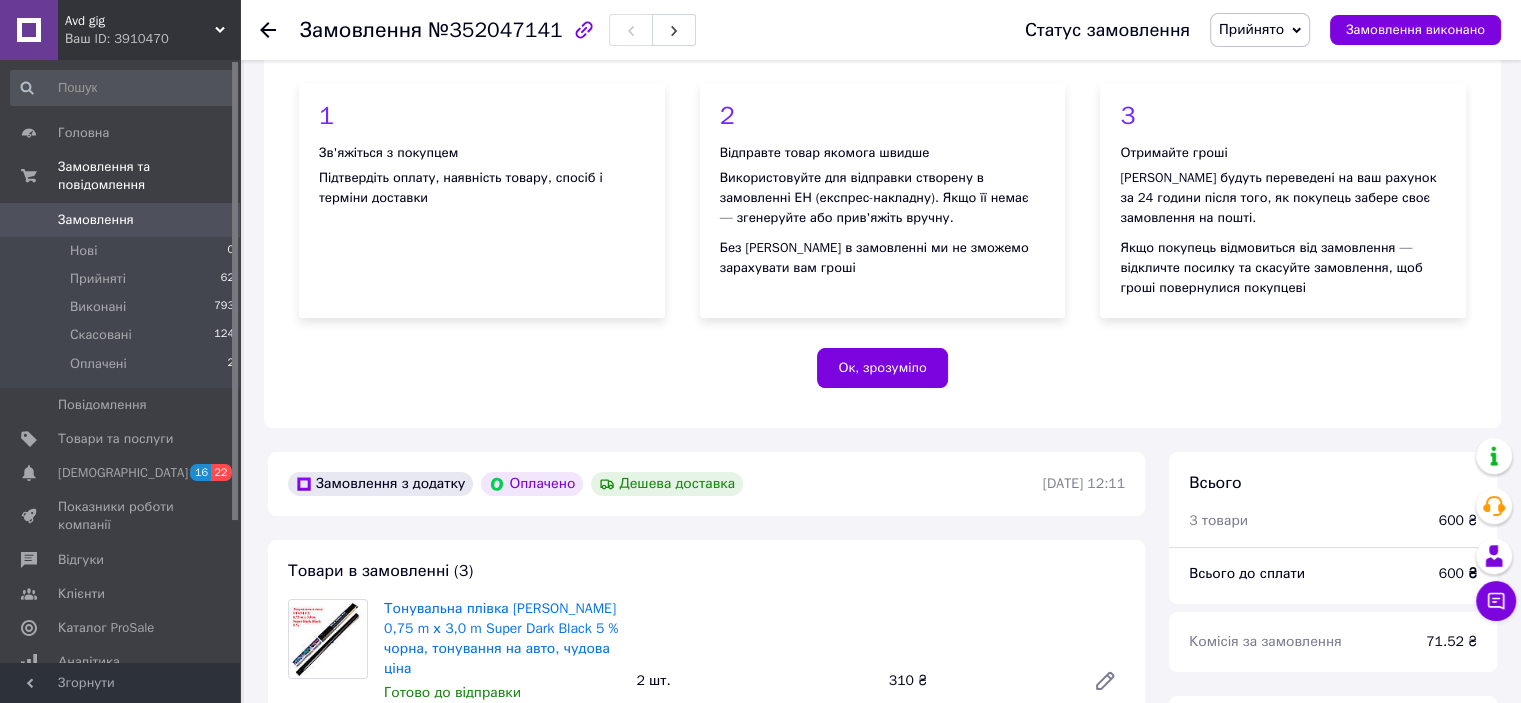 scroll, scrollTop: 179, scrollLeft: 0, axis: vertical 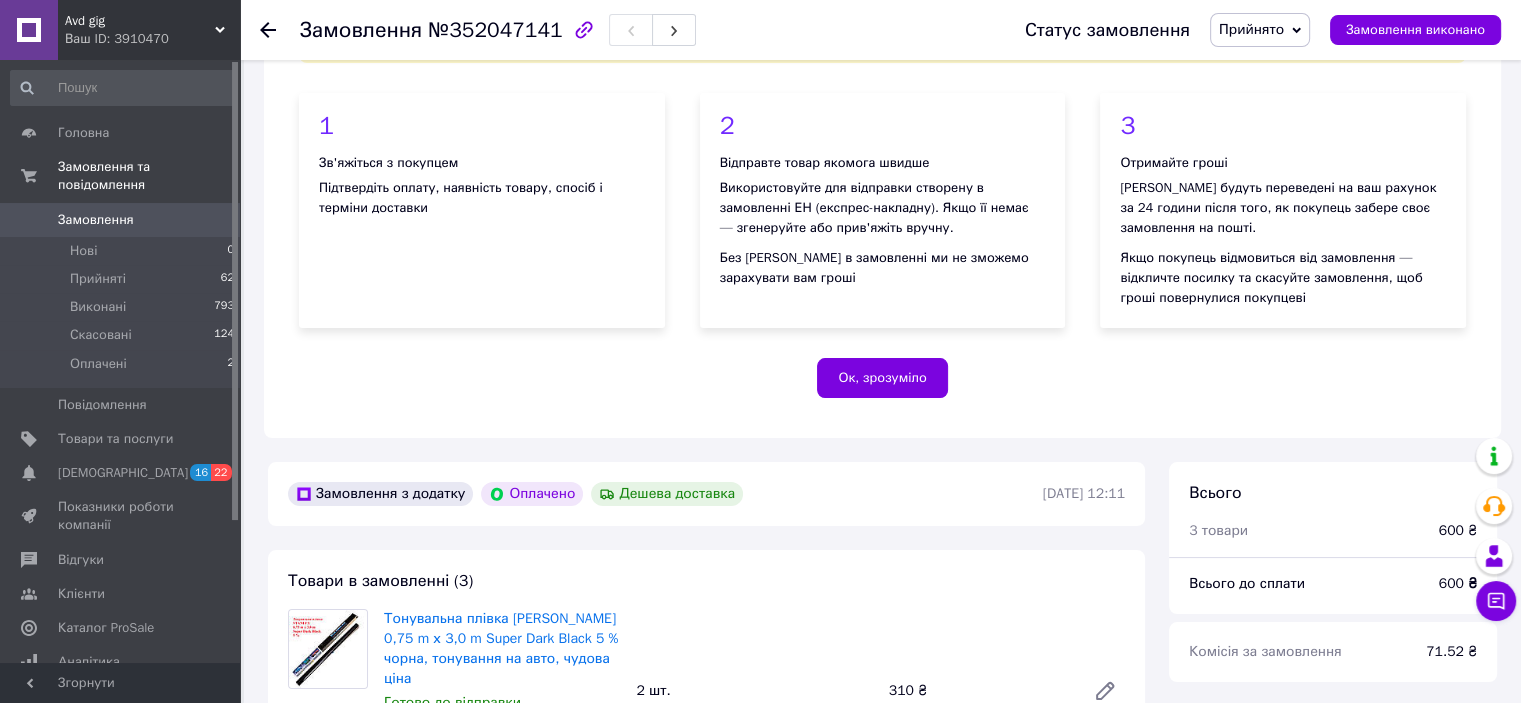click on "Замовлення" at bounding box center [96, 220] 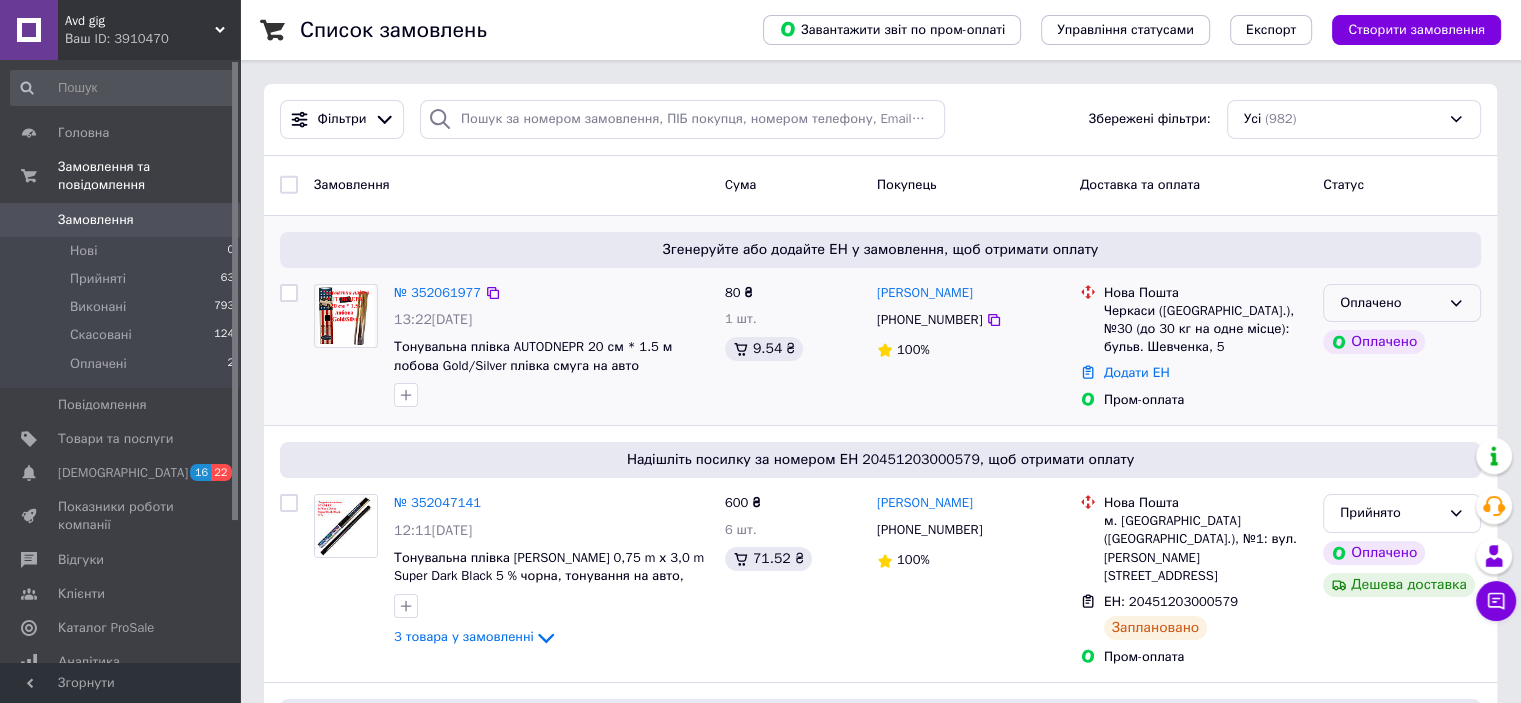 click 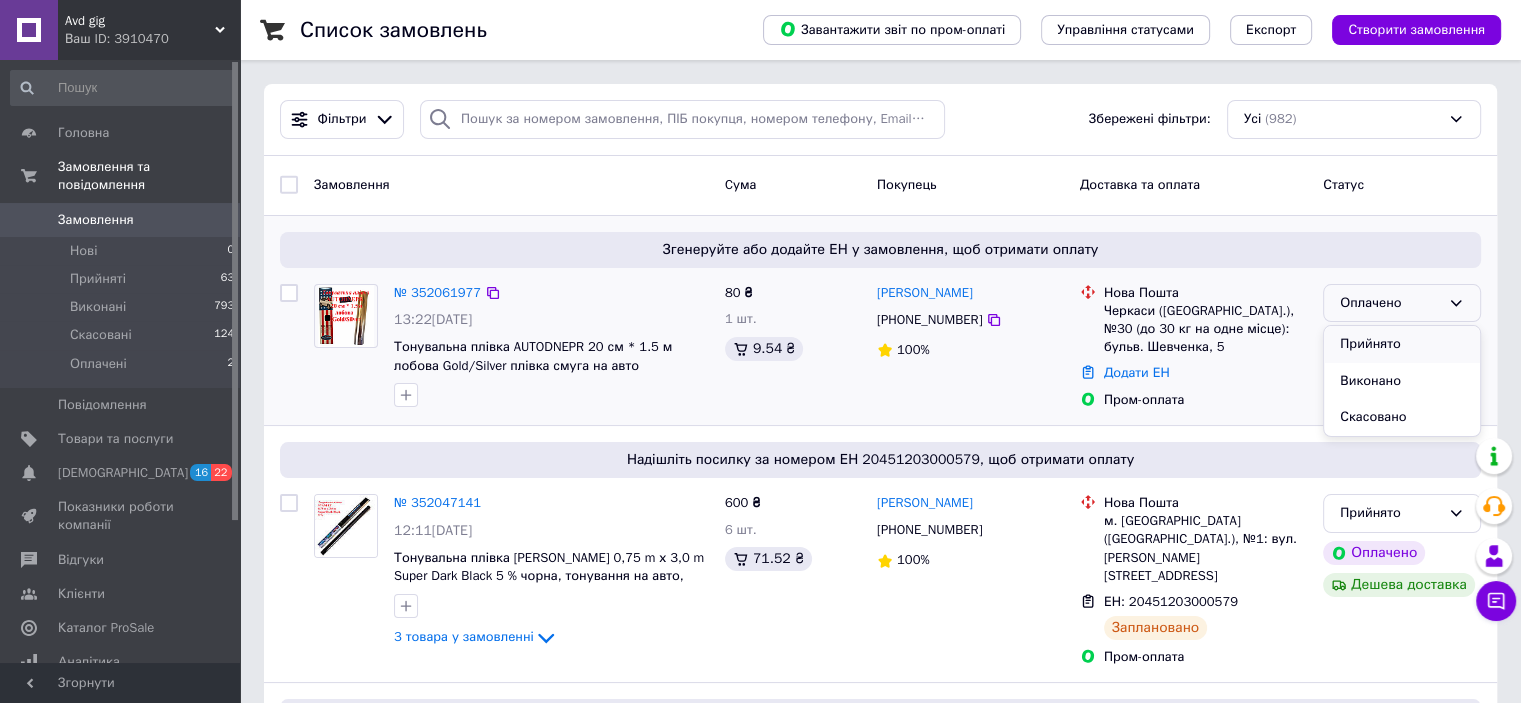 click on "Прийнято" at bounding box center (1402, 344) 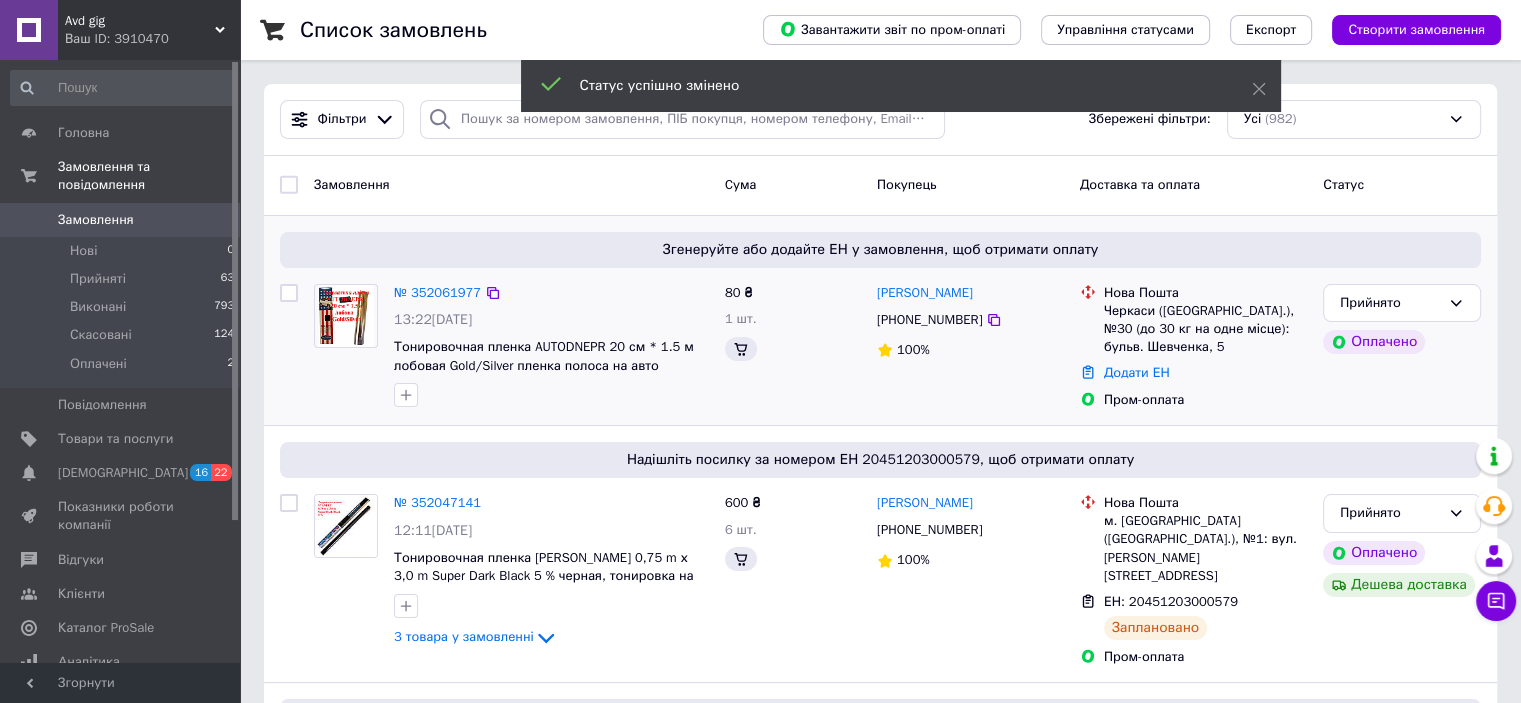 click on "№ 352061977" at bounding box center (437, 292) 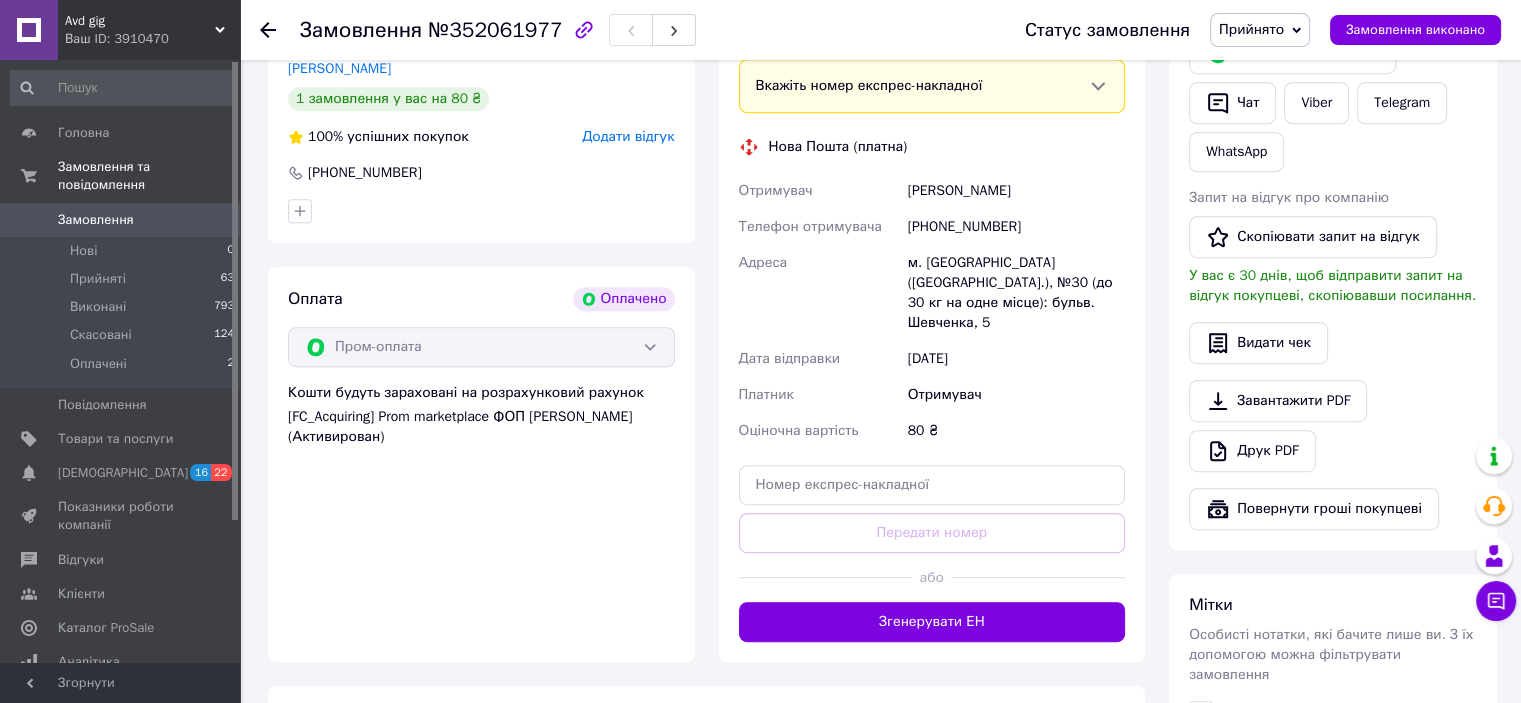 scroll, scrollTop: 1100, scrollLeft: 0, axis: vertical 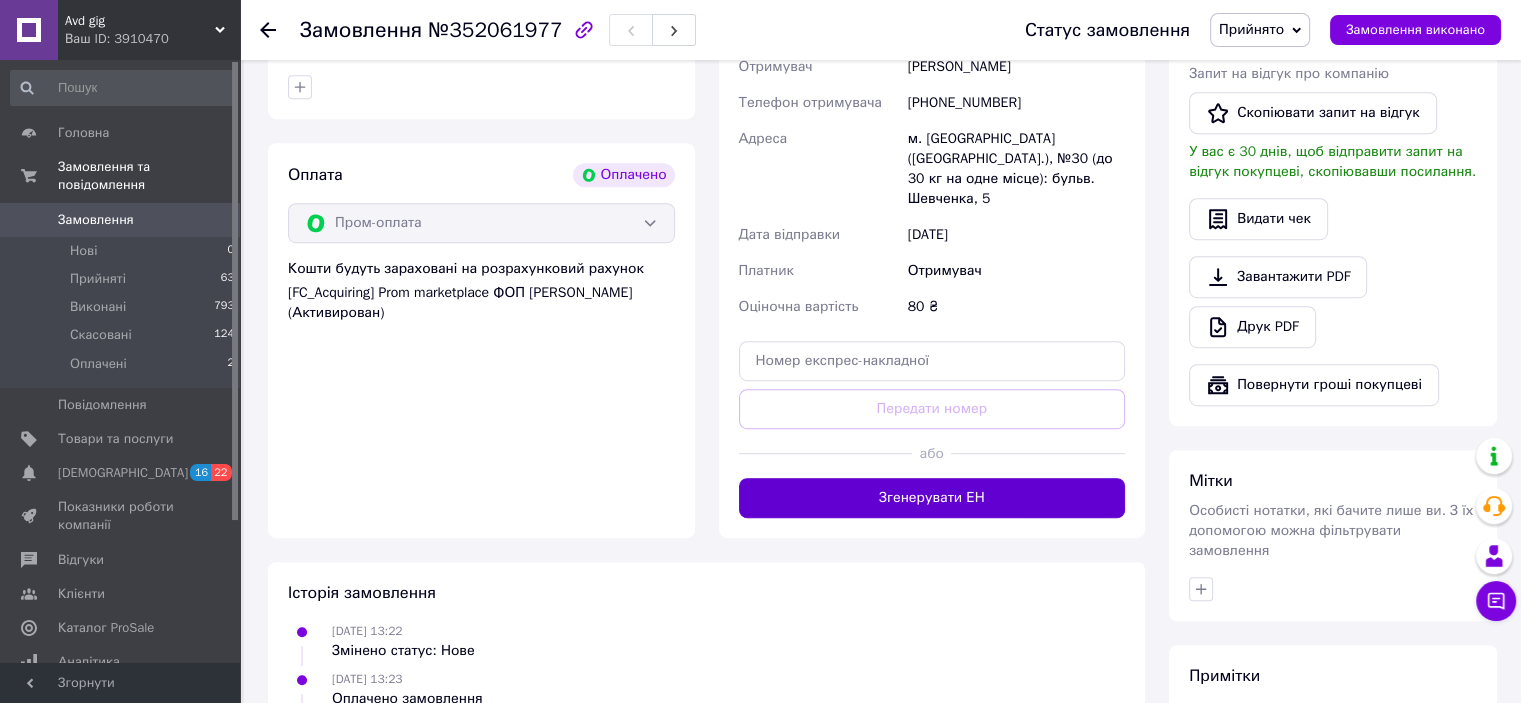 click on "Згенерувати ЕН" at bounding box center (932, 498) 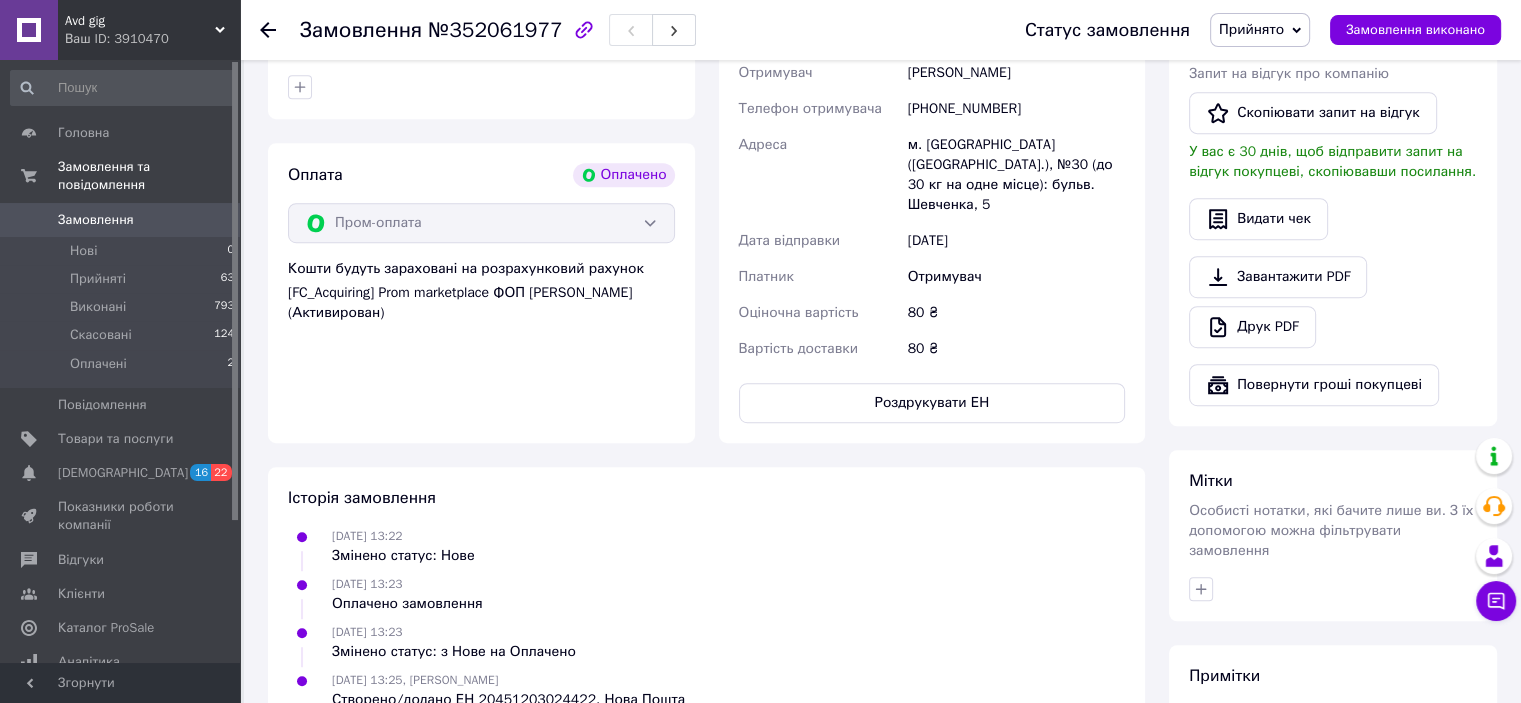 click on "Замовлення" at bounding box center (96, 220) 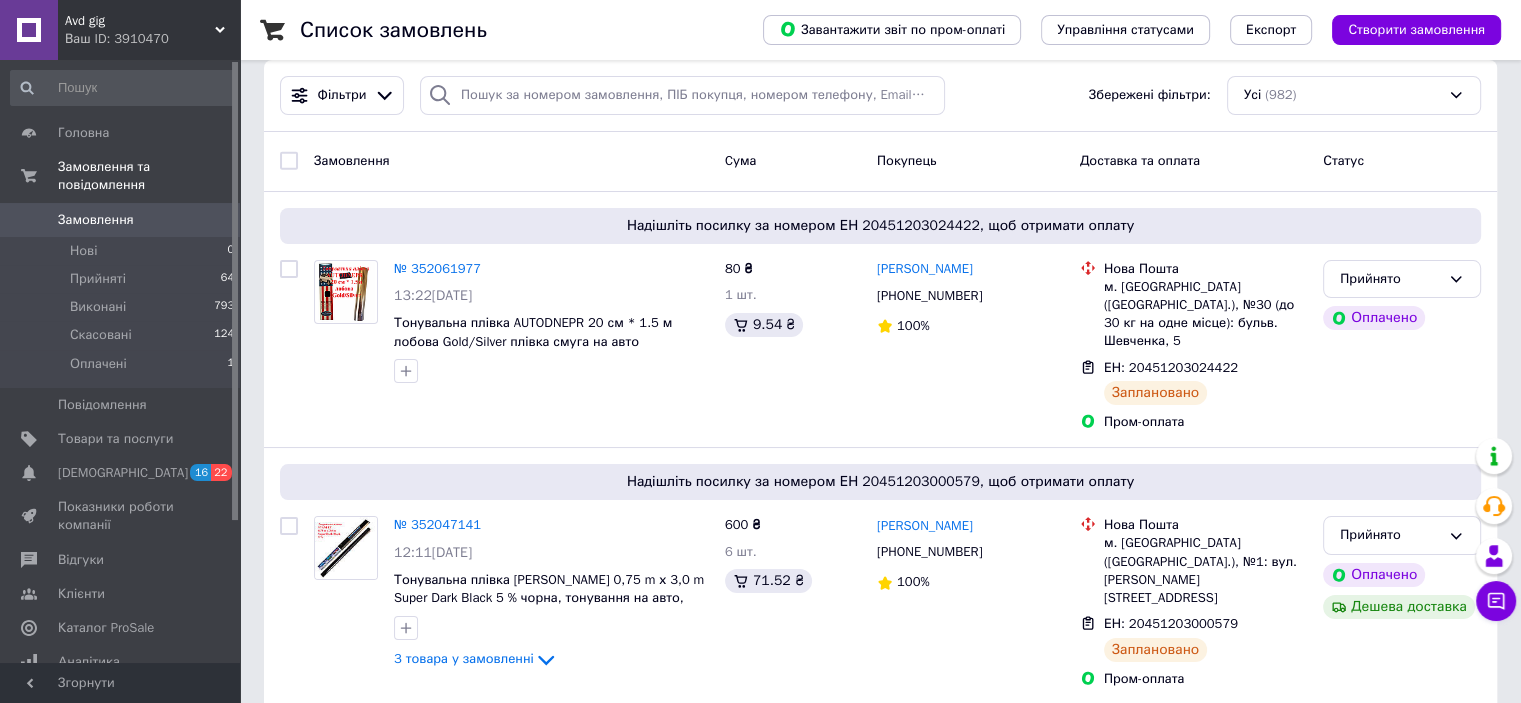 scroll, scrollTop: 0, scrollLeft: 0, axis: both 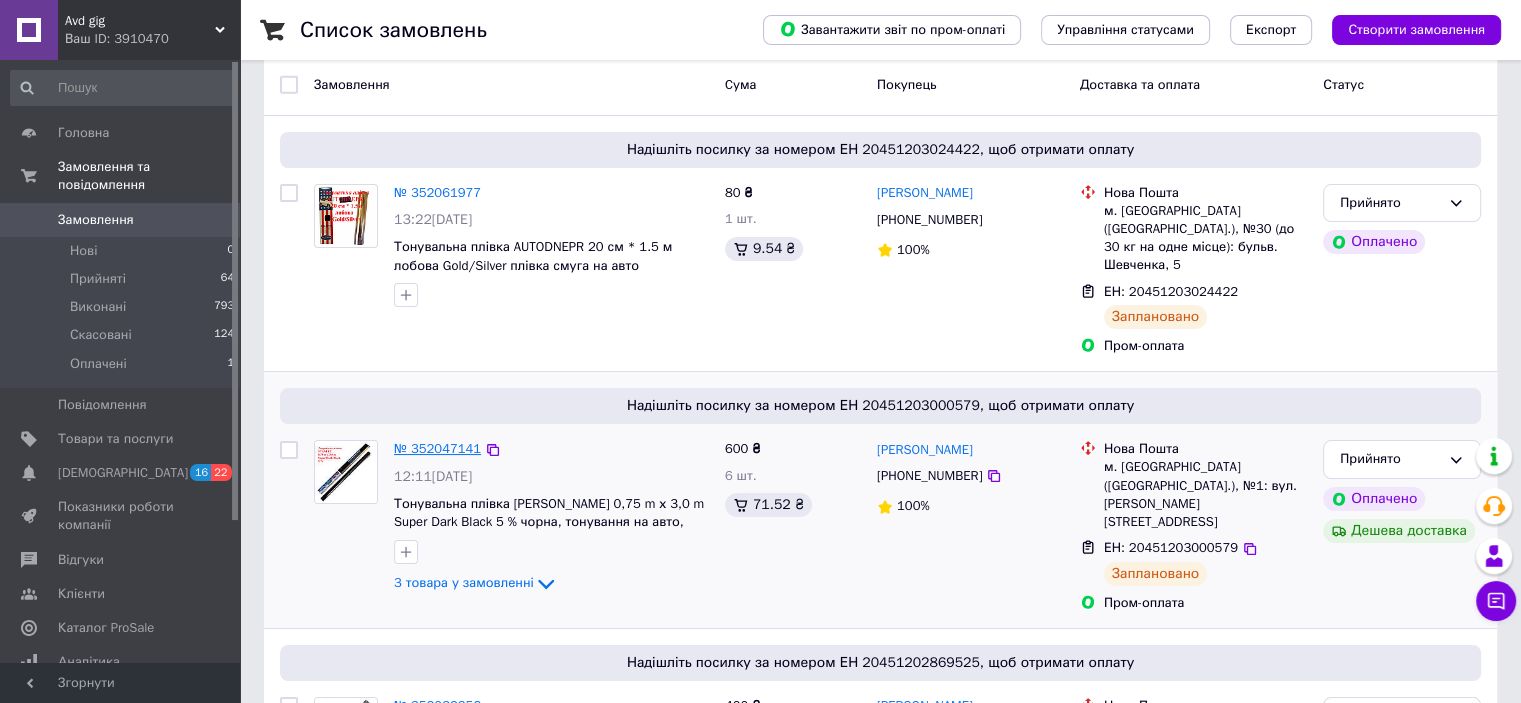 click on "№ 352047141" at bounding box center (437, 448) 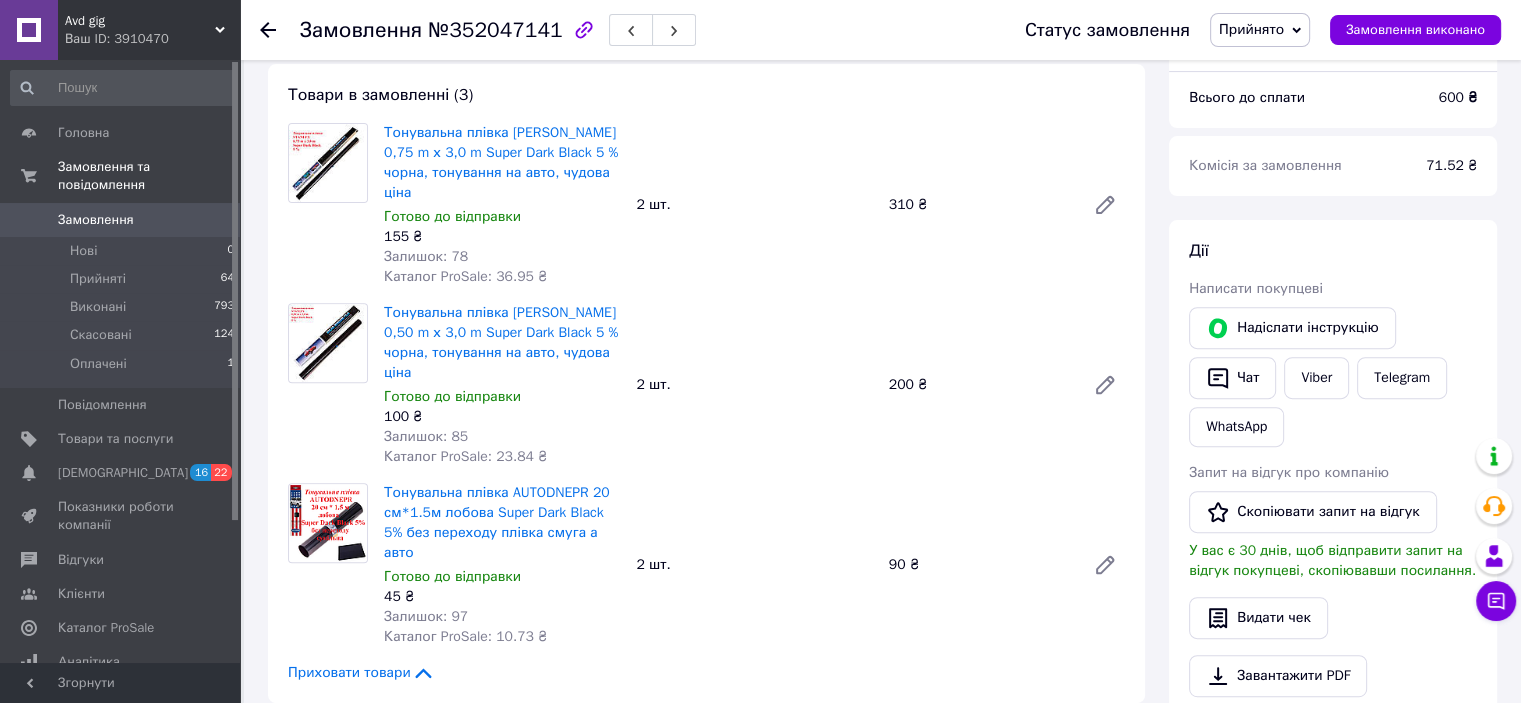 scroll, scrollTop: 465, scrollLeft: 0, axis: vertical 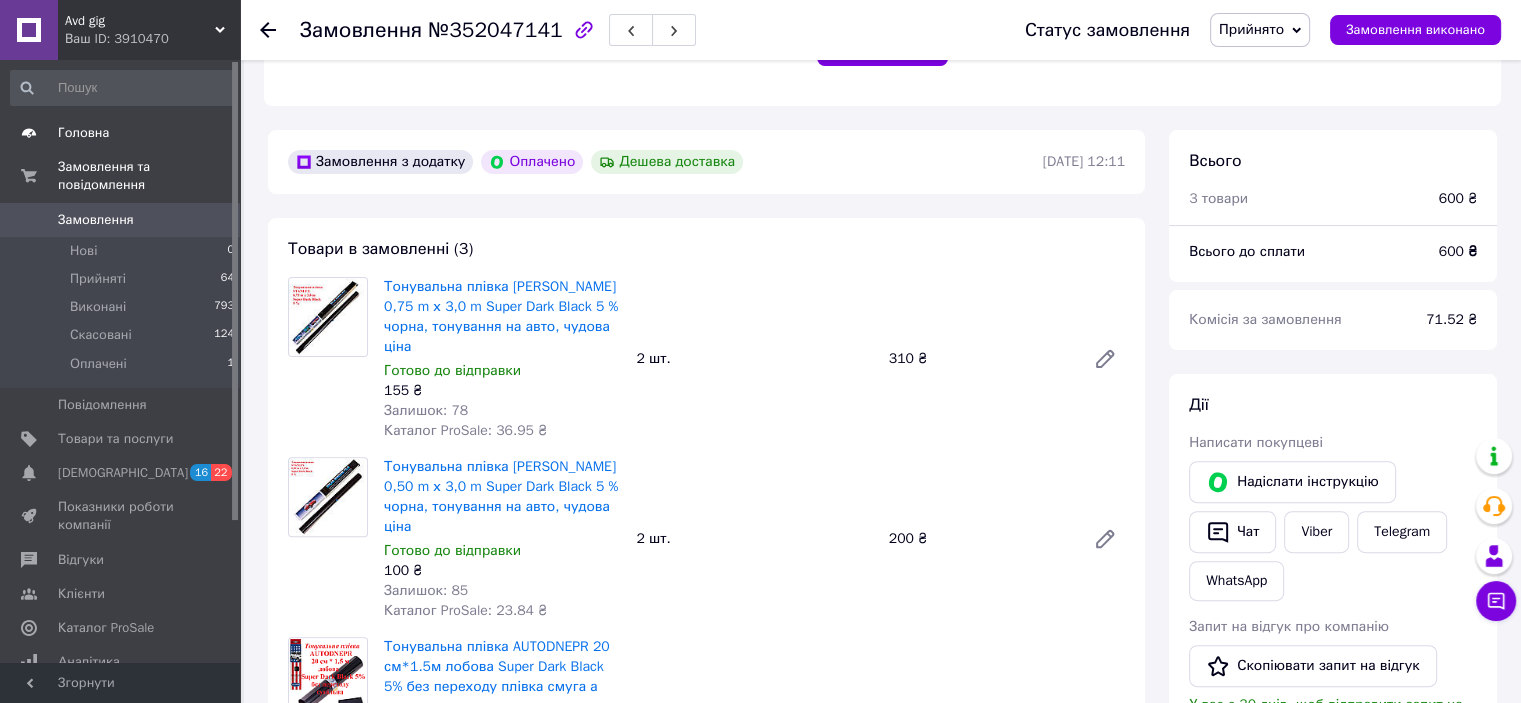 click on "Головна" at bounding box center [83, 133] 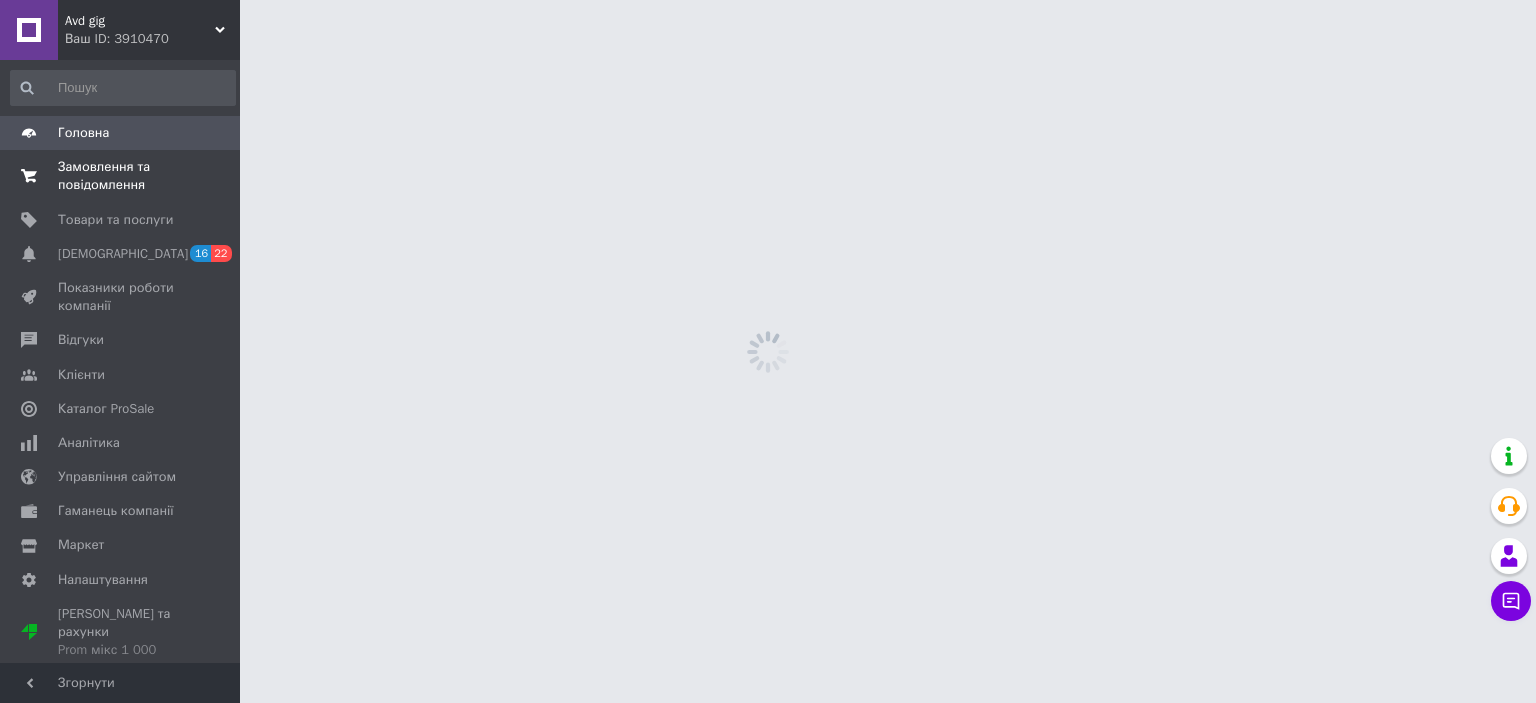 click on "Замовлення та повідомлення" at bounding box center (121, 176) 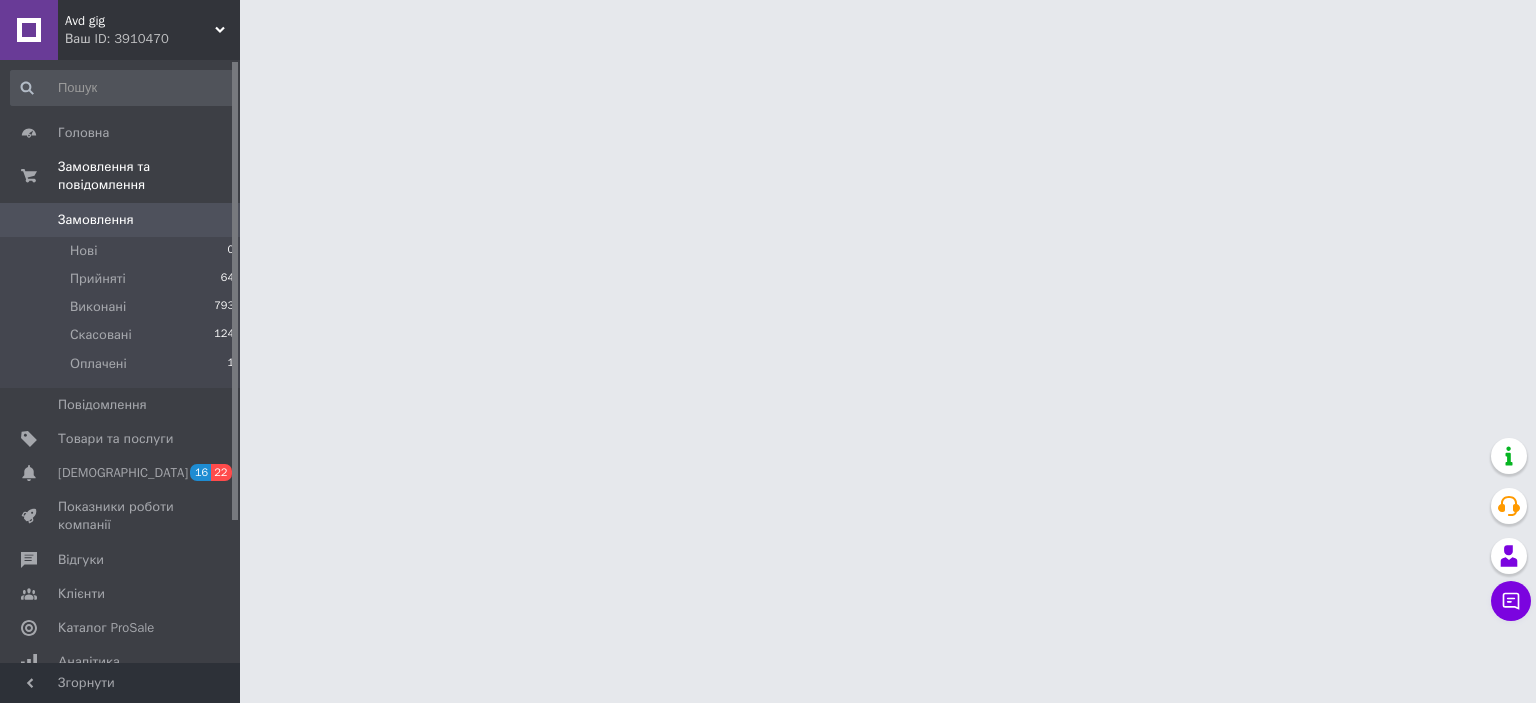 click on "Замовлення" at bounding box center [96, 220] 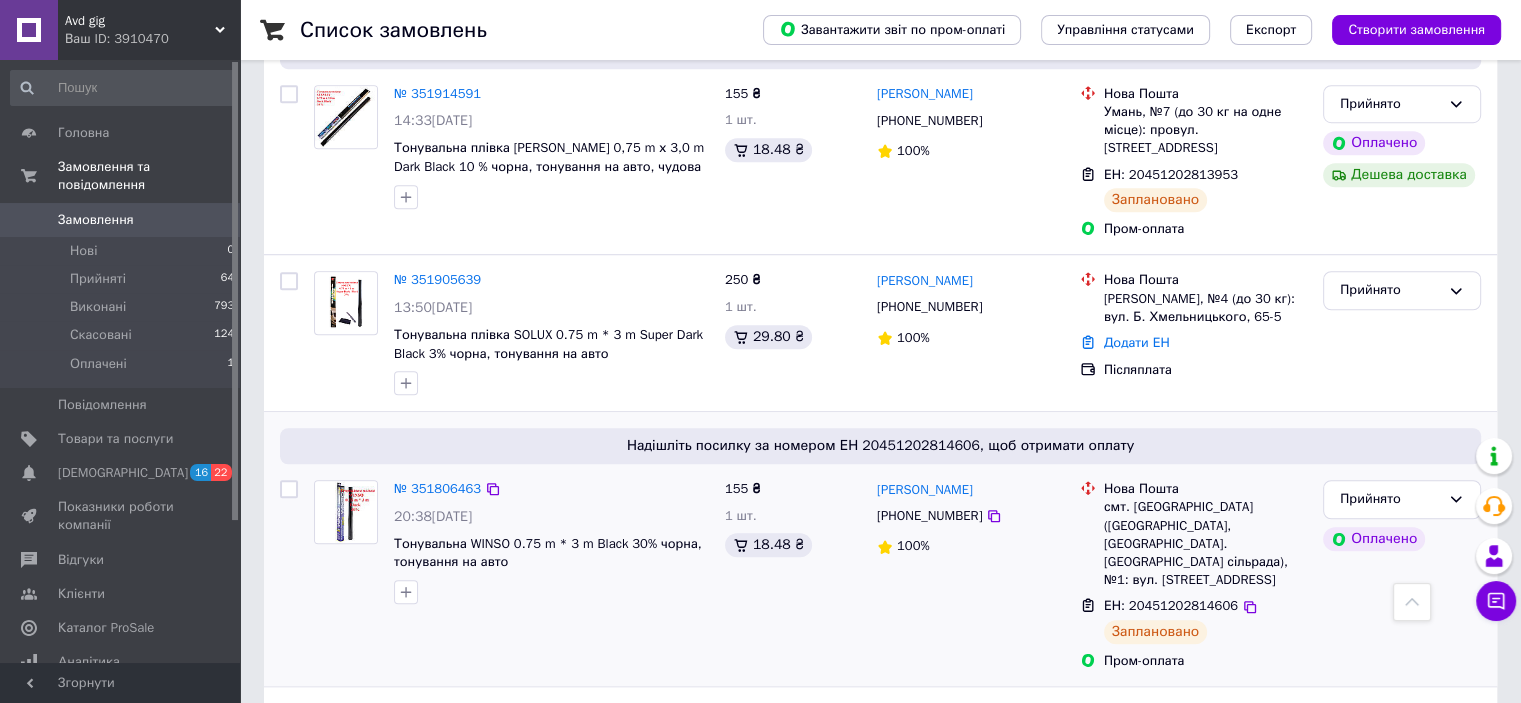 scroll, scrollTop: 1500, scrollLeft: 0, axis: vertical 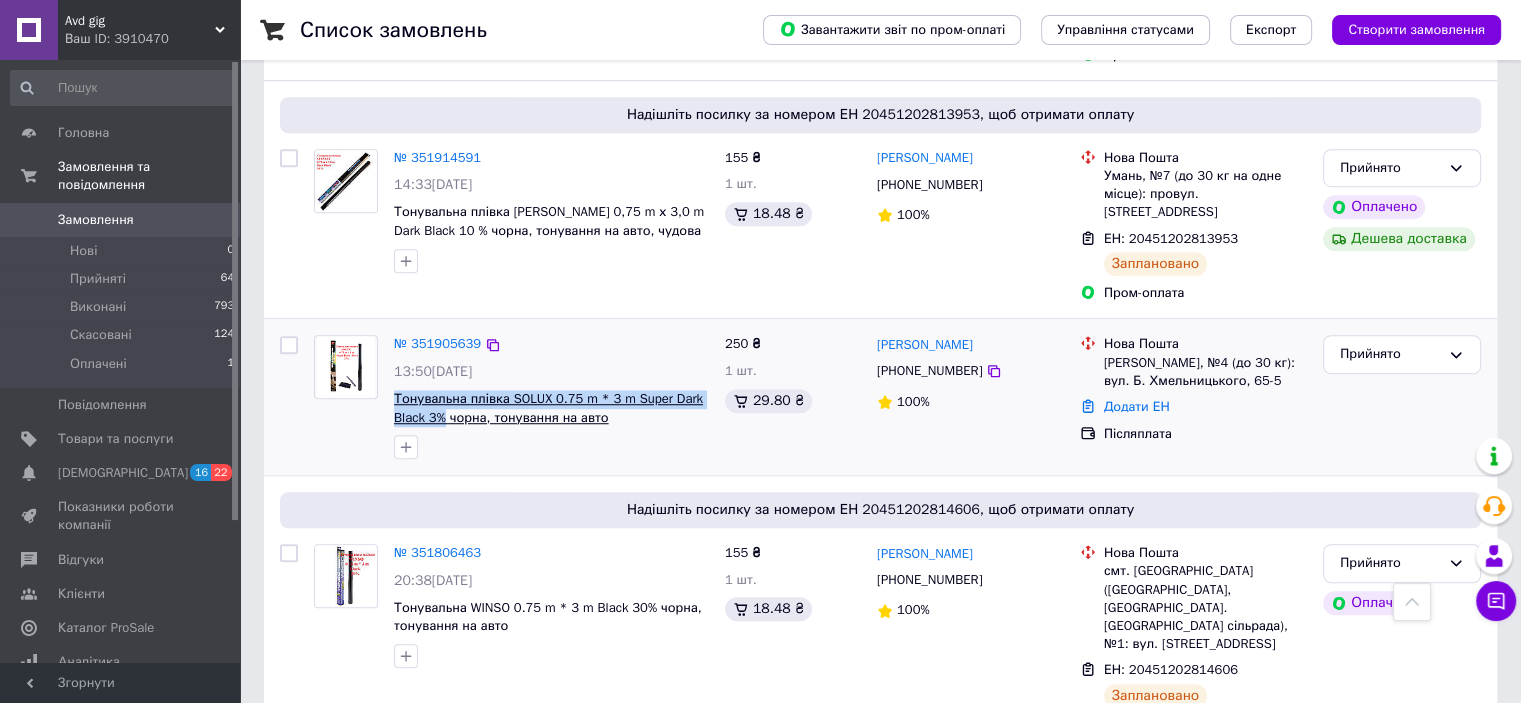 drag, startPoint x: 392, startPoint y: 319, endPoint x: 441, endPoint y: 343, distance: 54.56189 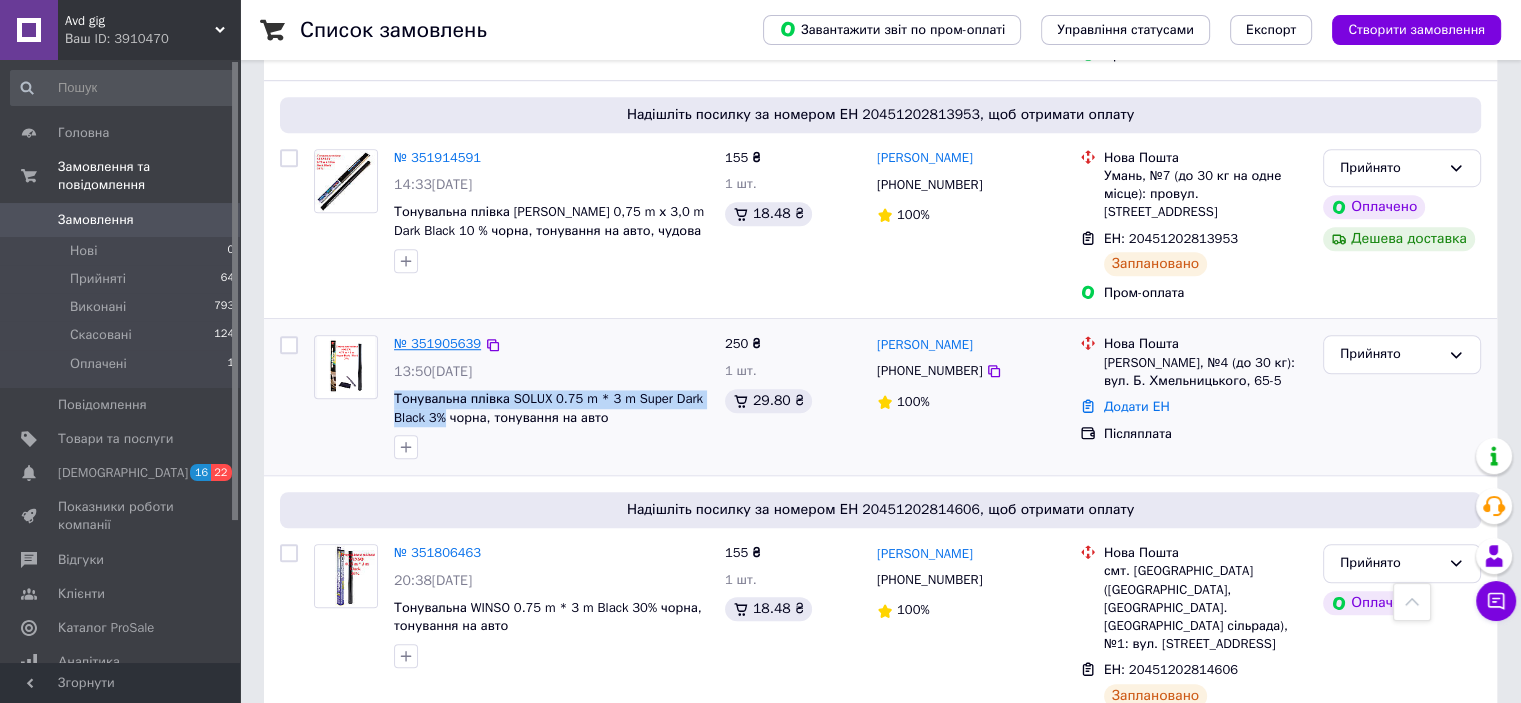 click on "№ 351905639" at bounding box center [437, 343] 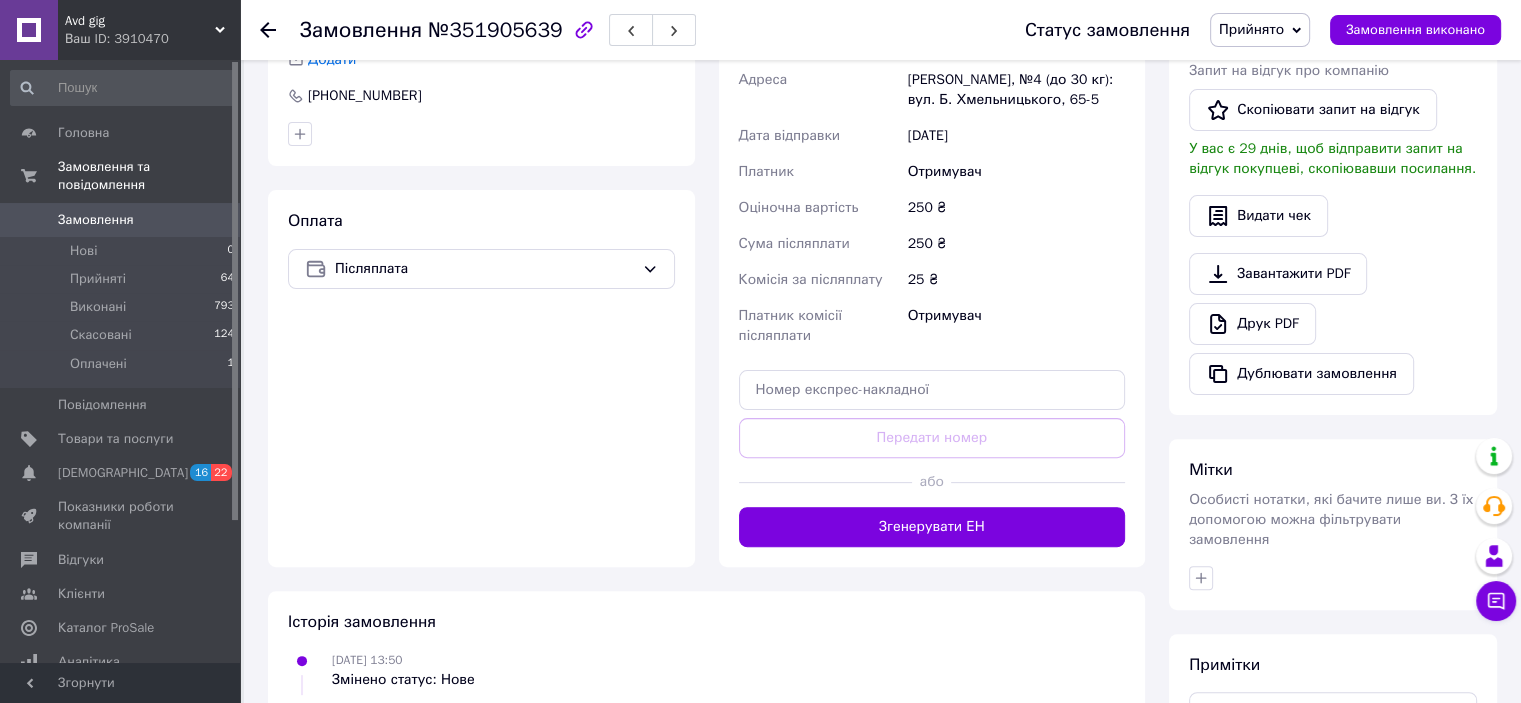 scroll, scrollTop: 528, scrollLeft: 0, axis: vertical 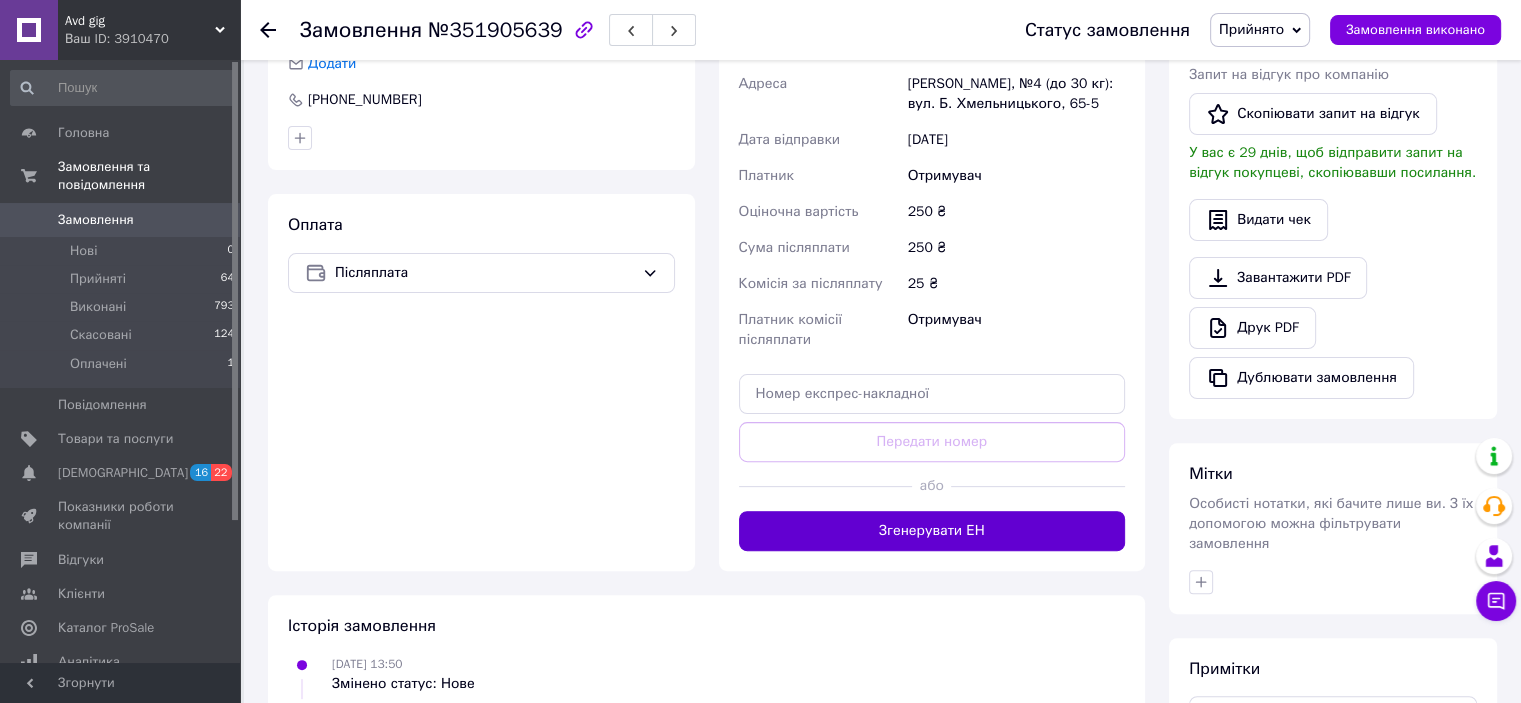 click on "Згенерувати ЕН" at bounding box center [932, 531] 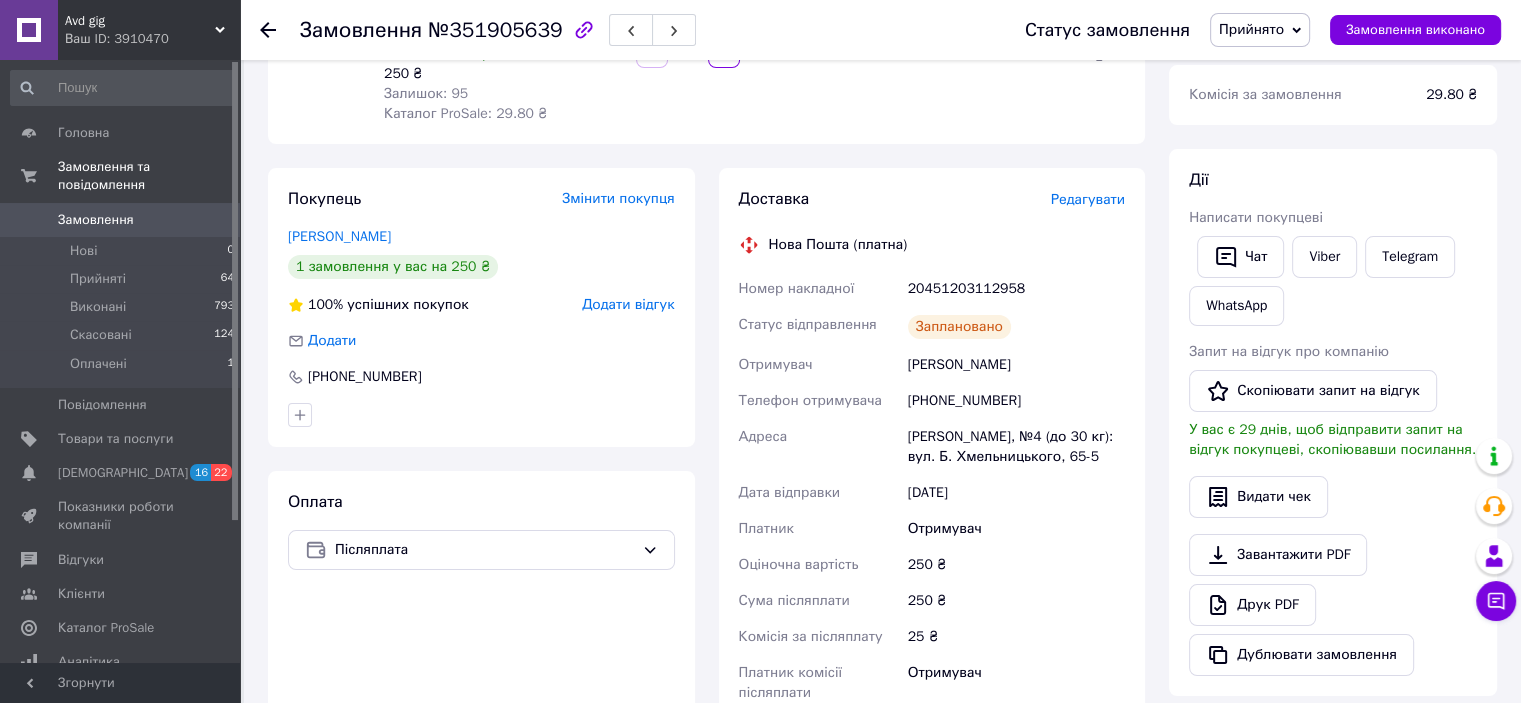 scroll, scrollTop: 128, scrollLeft: 0, axis: vertical 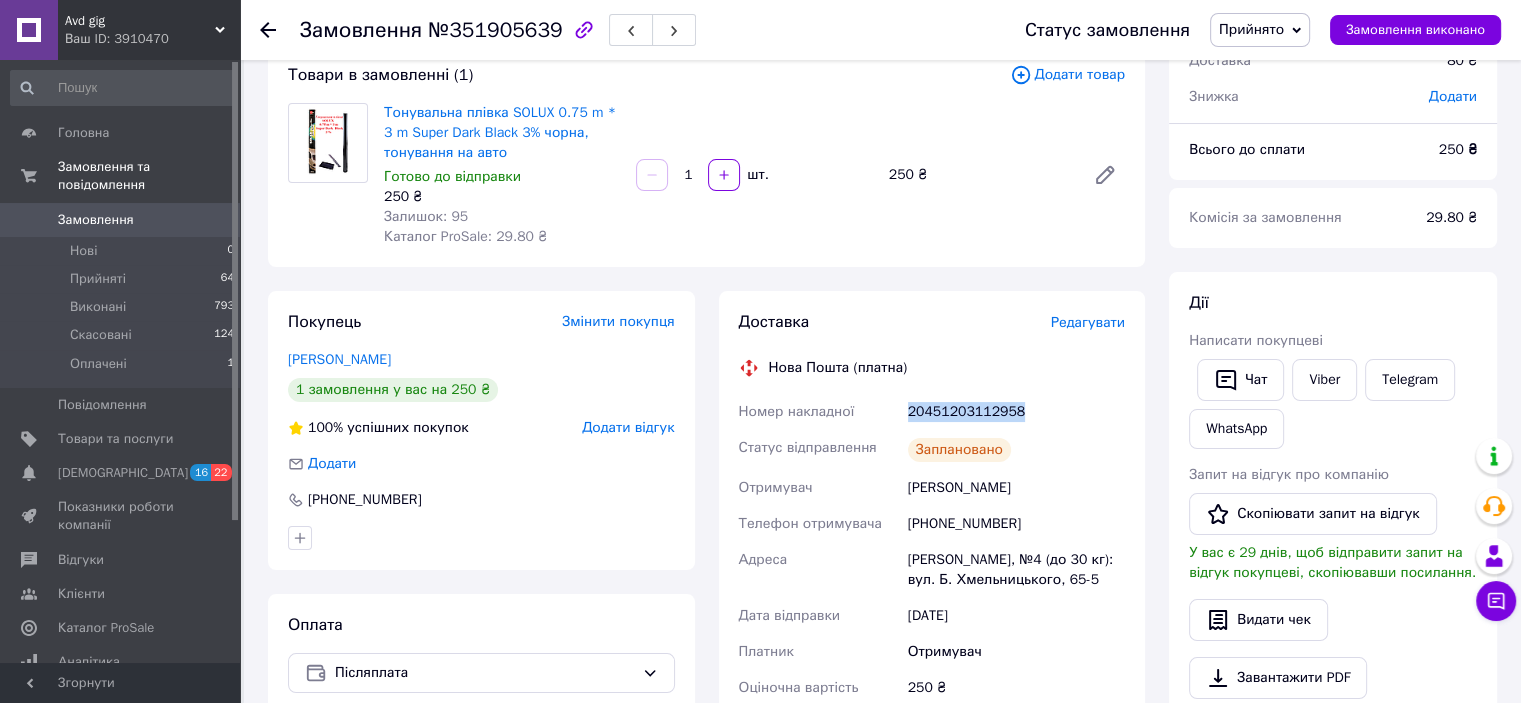 drag, startPoint x: 1020, startPoint y: 409, endPoint x: 892, endPoint y: 407, distance: 128.01562 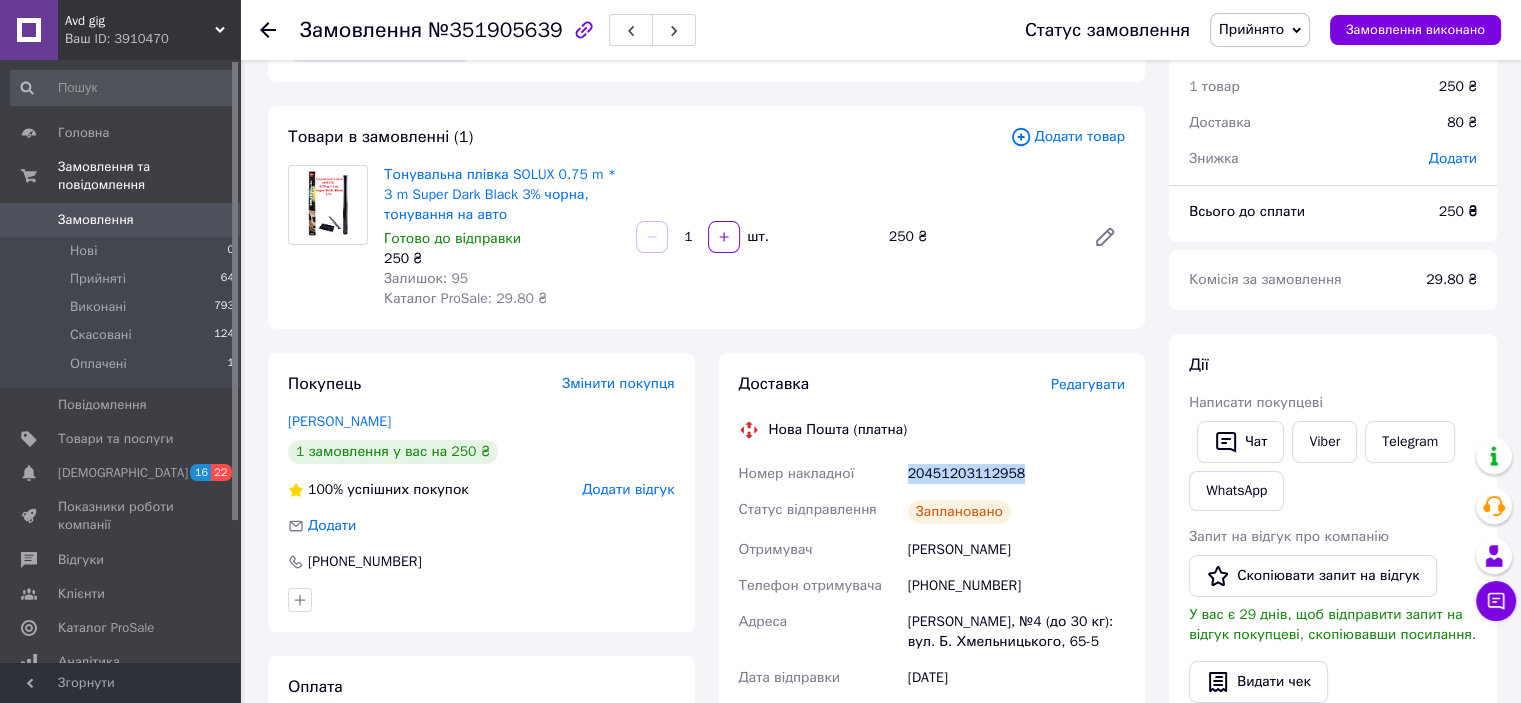 scroll, scrollTop: 0, scrollLeft: 0, axis: both 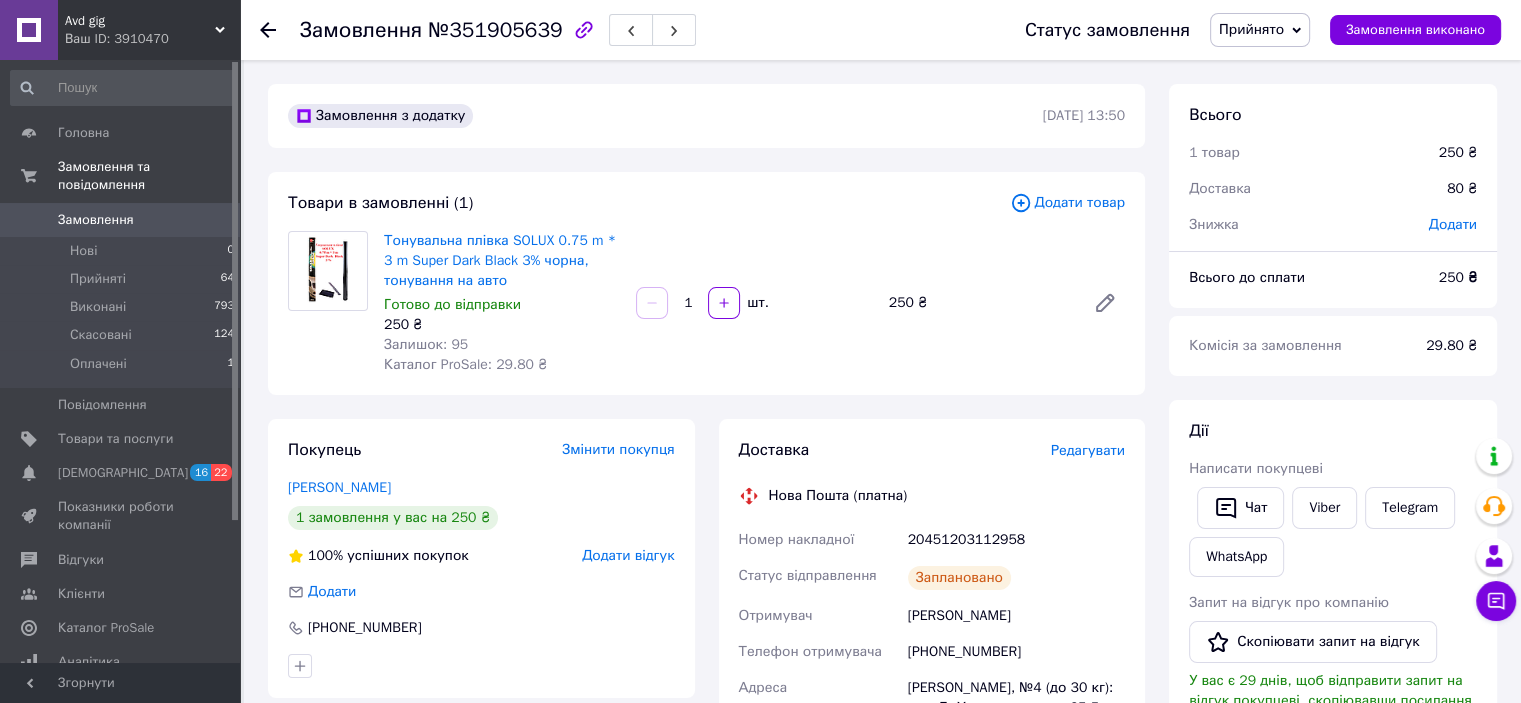 click on "Замовлення" at bounding box center (96, 220) 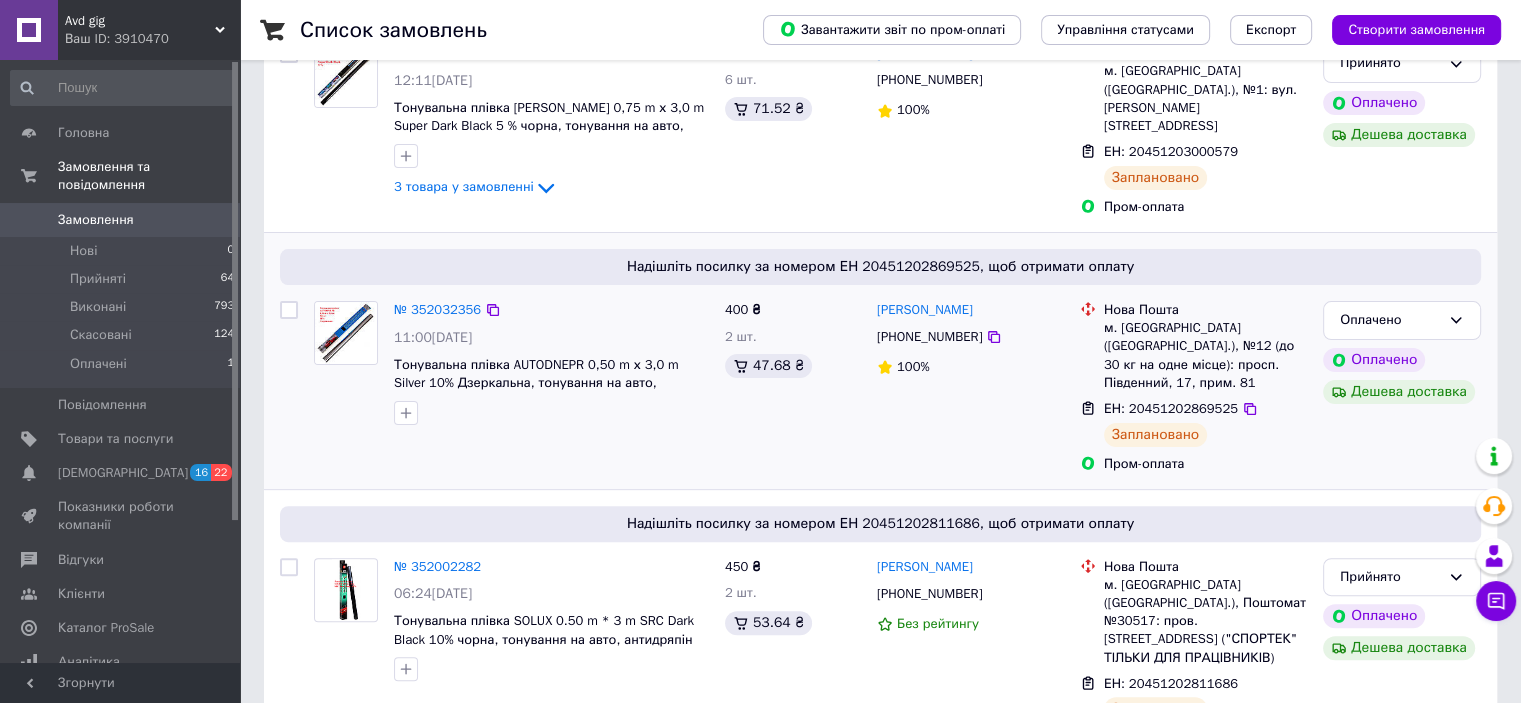 scroll, scrollTop: 500, scrollLeft: 0, axis: vertical 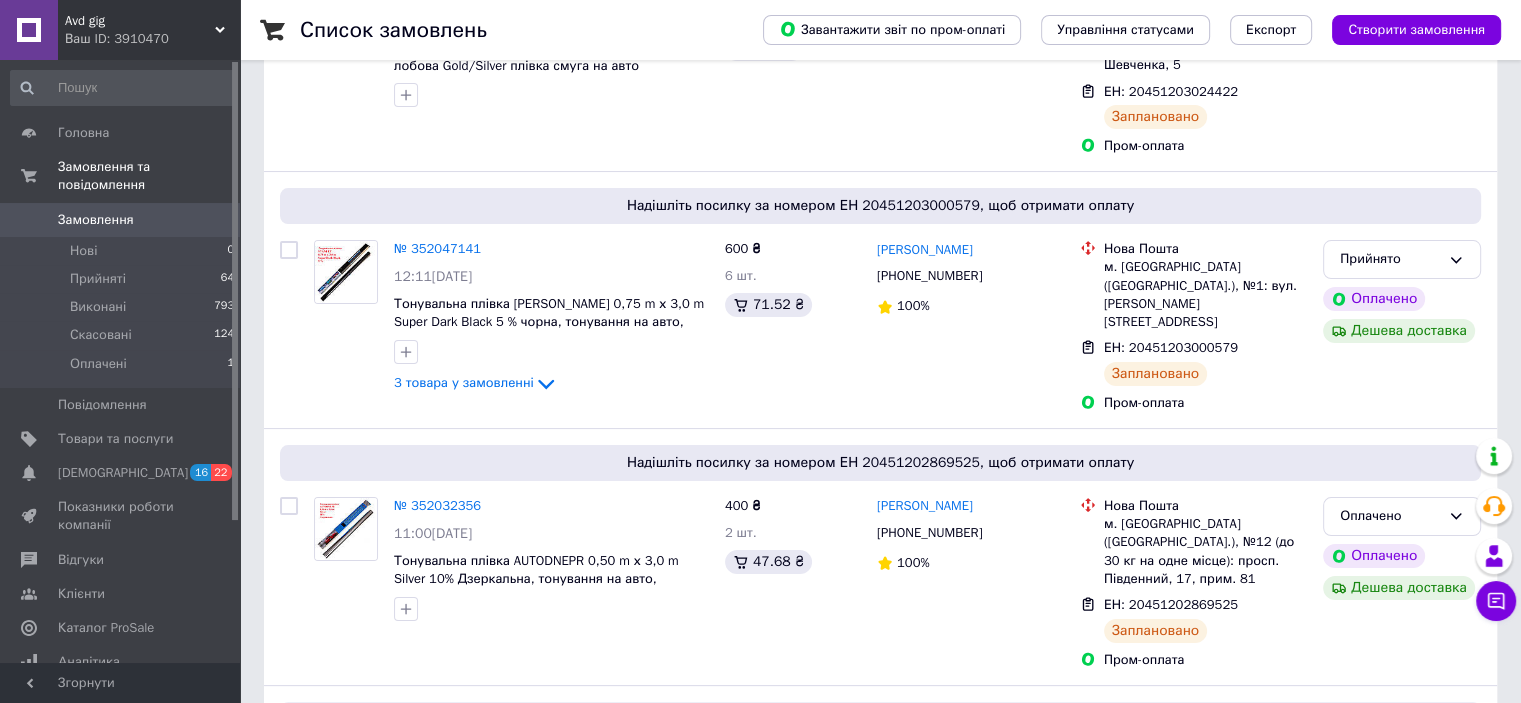 click on "Avd gig Ваш ID: 3910470 Сайт Avd gig Кабінет покупця Перевірити стан системи Сторінка на порталі autodn2000 Довідка Вийти Головна Замовлення та повідомлення Замовлення 0 Нові 0 Прийняті 64 Виконані 793 Скасовані 124 Оплачені 1 Повідомлення 0 Товари та послуги Сповіщення 16 22 Показники роботи компанії Відгуки Клієнти Каталог ProSale Аналітика Управління сайтом Гаманець компанії [PERSON_NAME] Тарифи та рахунки Prom мікс 1 000 Згорнути
Список замовлень   Завантажити звіт по пром-оплаті Управління статусами Експорт 1" at bounding box center [760, 2025] 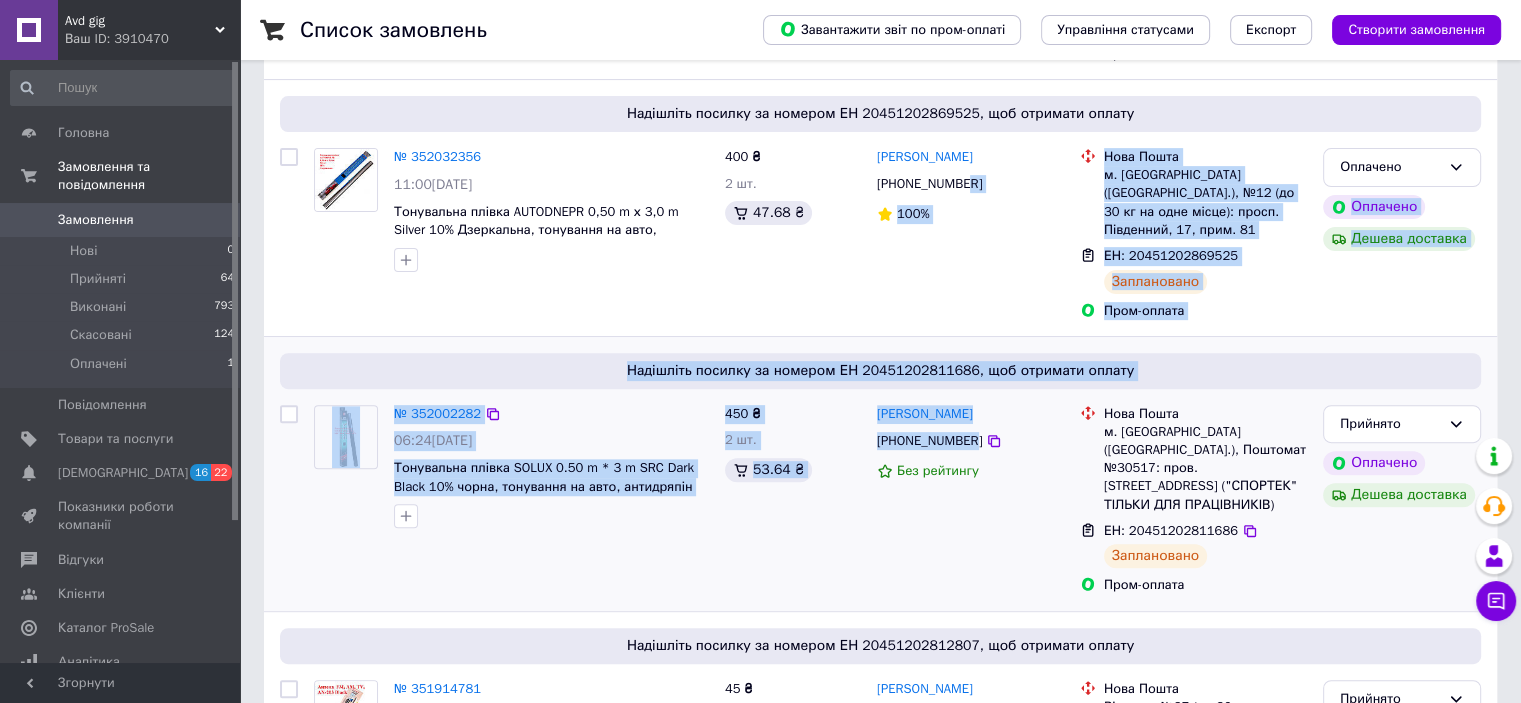 scroll, scrollTop: 700, scrollLeft: 0, axis: vertical 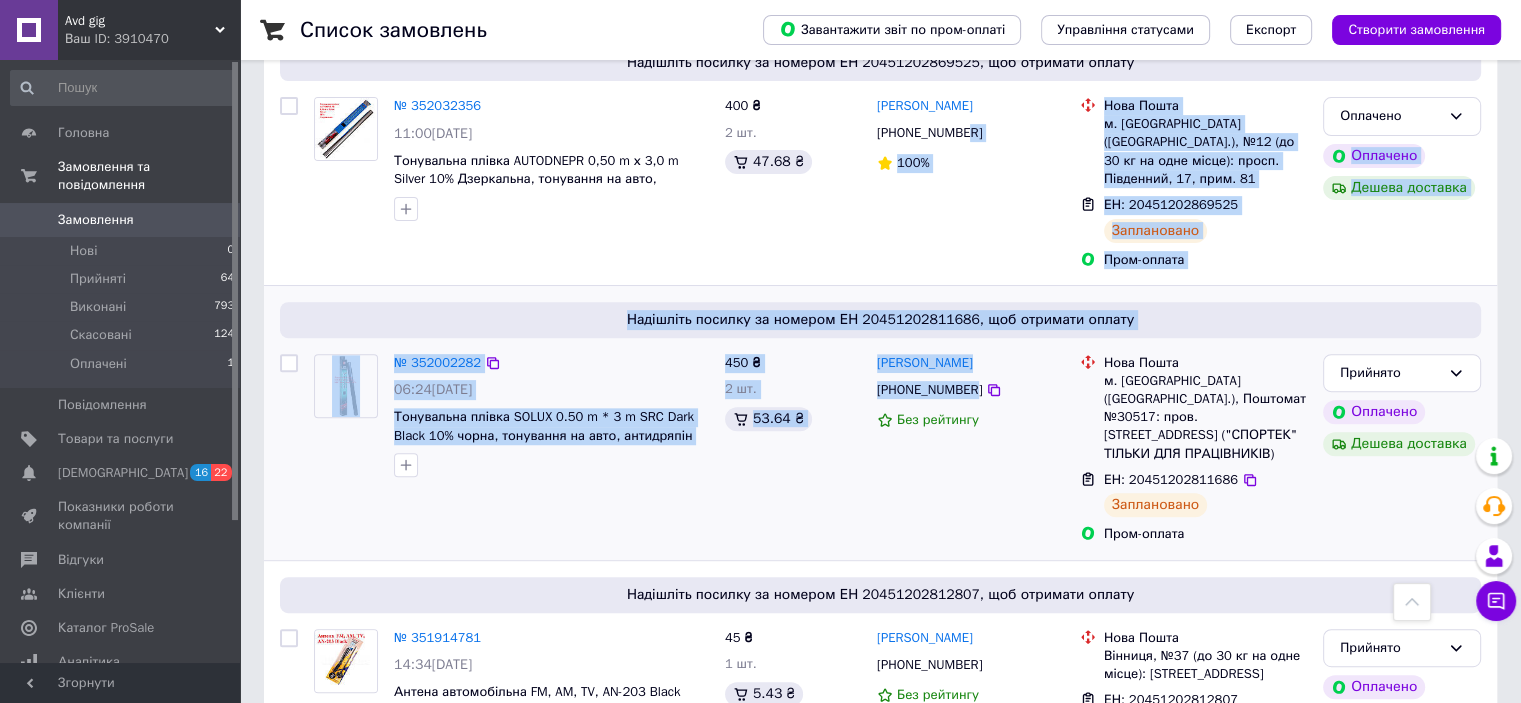click on "Надішліть посилку за номером ЕН 20451202811686, щоб отримати оплату № 352002282 06:24[DATE] Тонувальна плівка SOLUX 0.50 m * 3 m SRC Dark Black 10% чорна, тонування на авто, антидряпін 450 ₴ 2 шт. 53.64 ₴ [PERSON_NAME] [PHONE_NUMBER] Без рейтингу Нова Пошта м. [GEOGRAPHIC_DATA] ([GEOGRAPHIC_DATA].), Поштомат №30517: пров. [STREET_ADDRESS] ("СПОРТЕК" ТІЛЬКИ ДЛЯ ПРАЦІВНИКІВ) ЕН: 20451202811686 Заплановано Пром-оплата Прийнято Оплачено Дешева доставка" at bounding box center (880, 423) 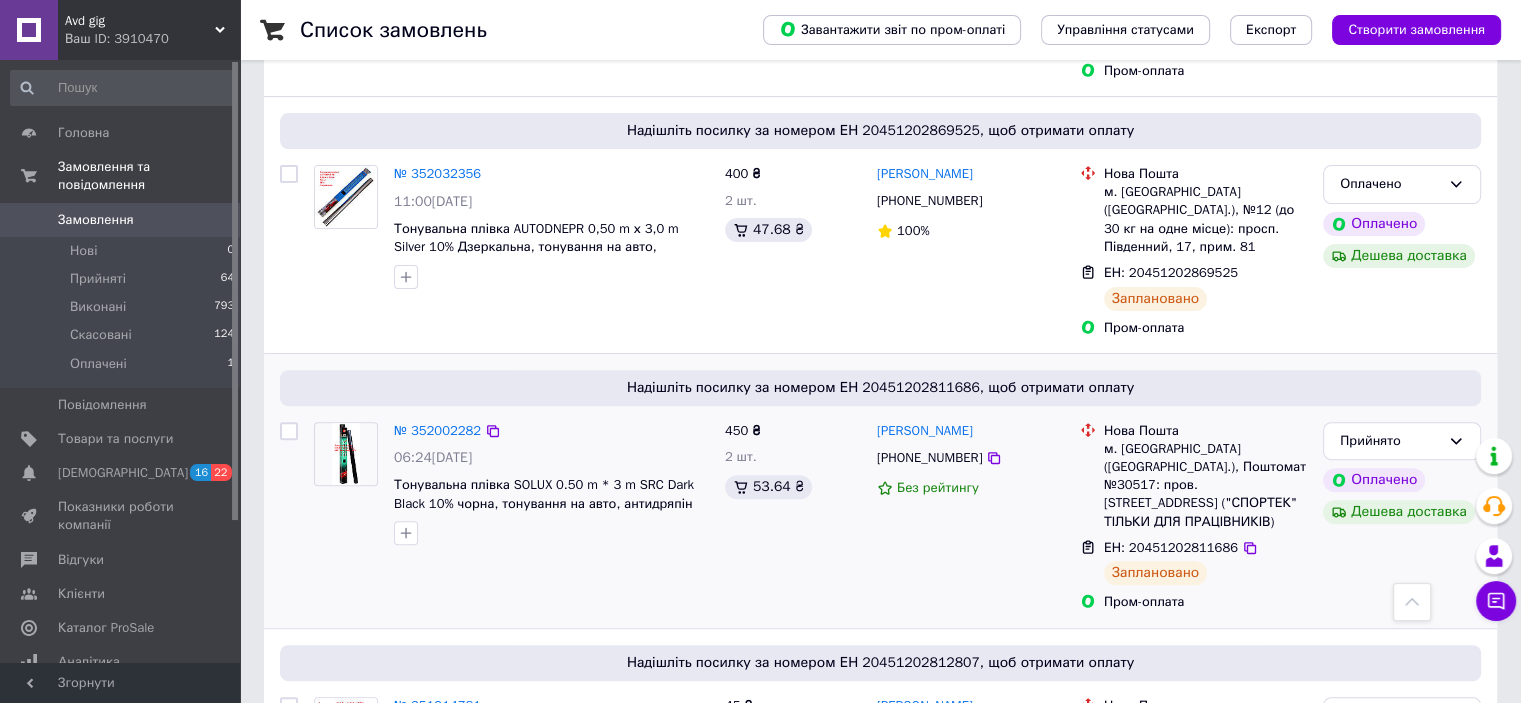 scroll, scrollTop: 600, scrollLeft: 0, axis: vertical 